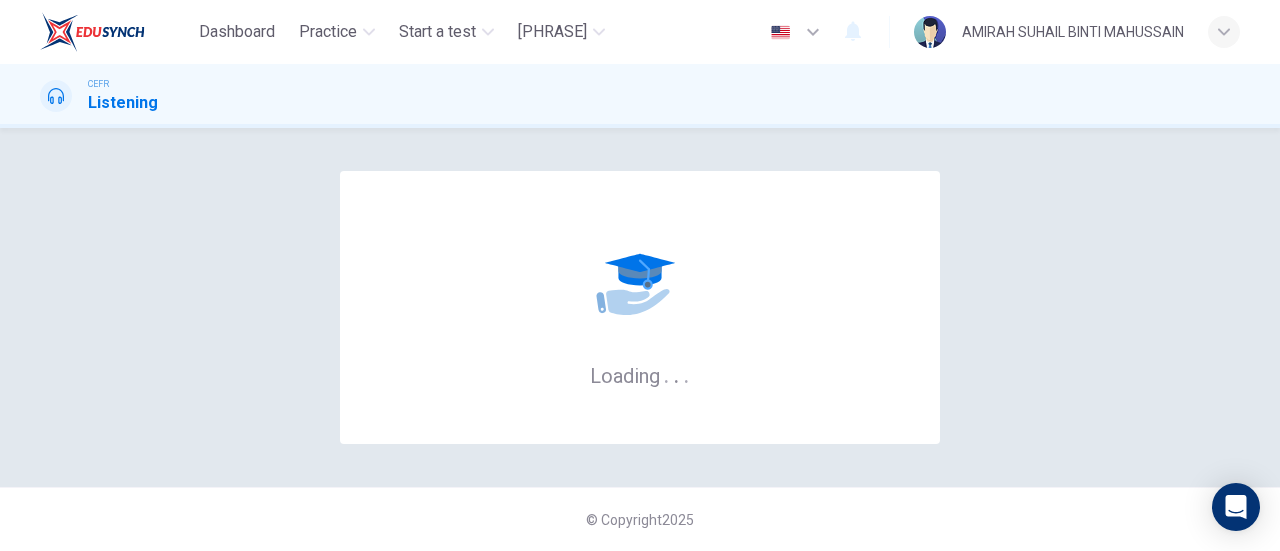 scroll, scrollTop: 0, scrollLeft: 0, axis: both 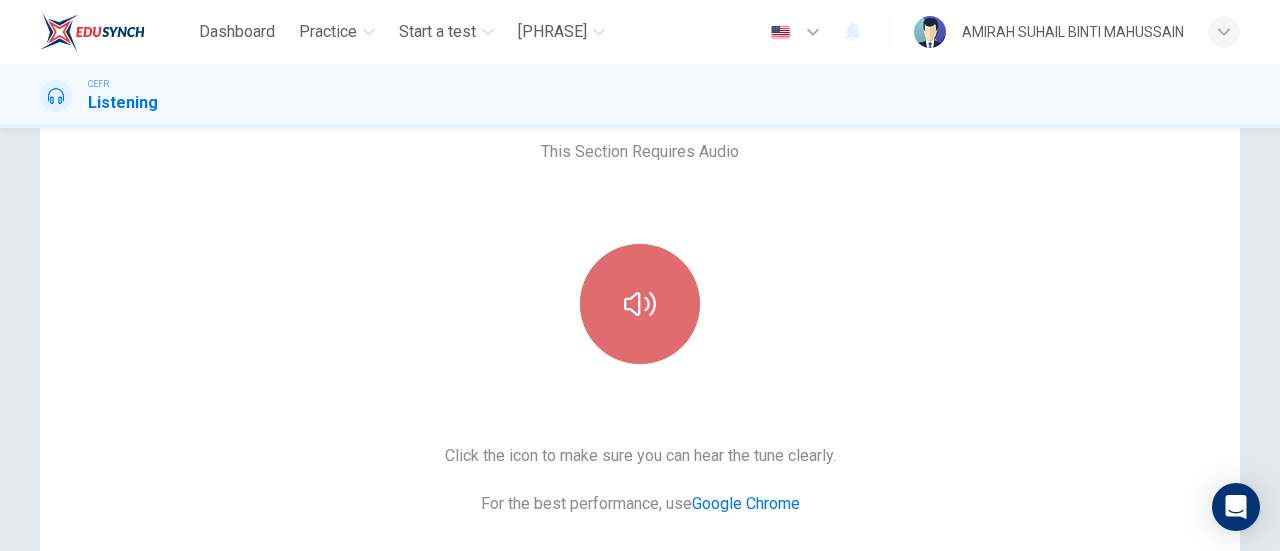 click at bounding box center (640, 304) 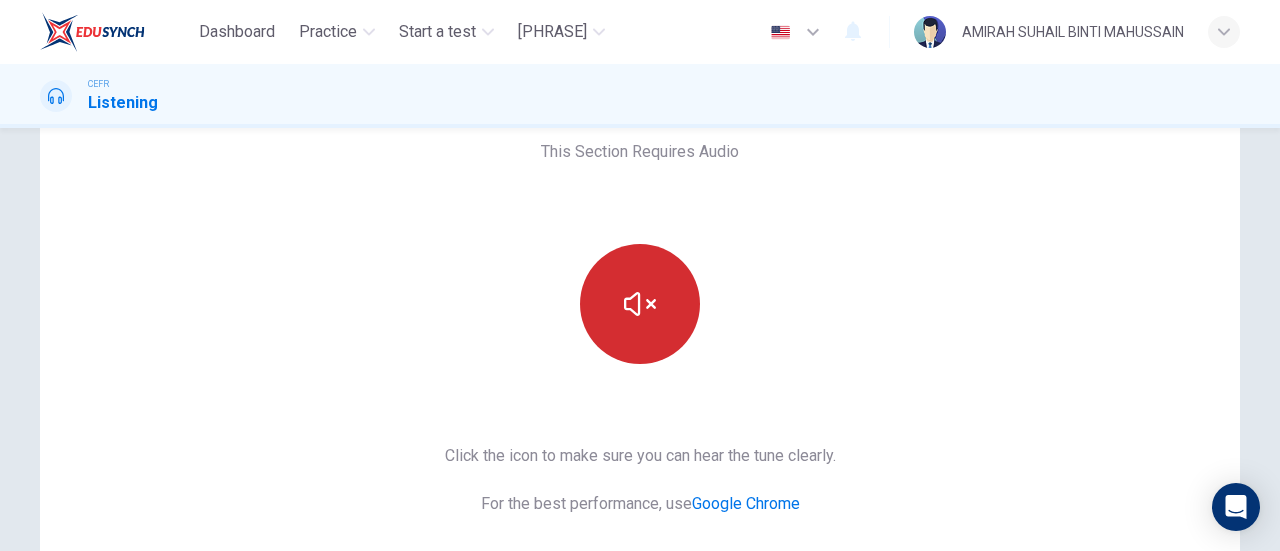 type 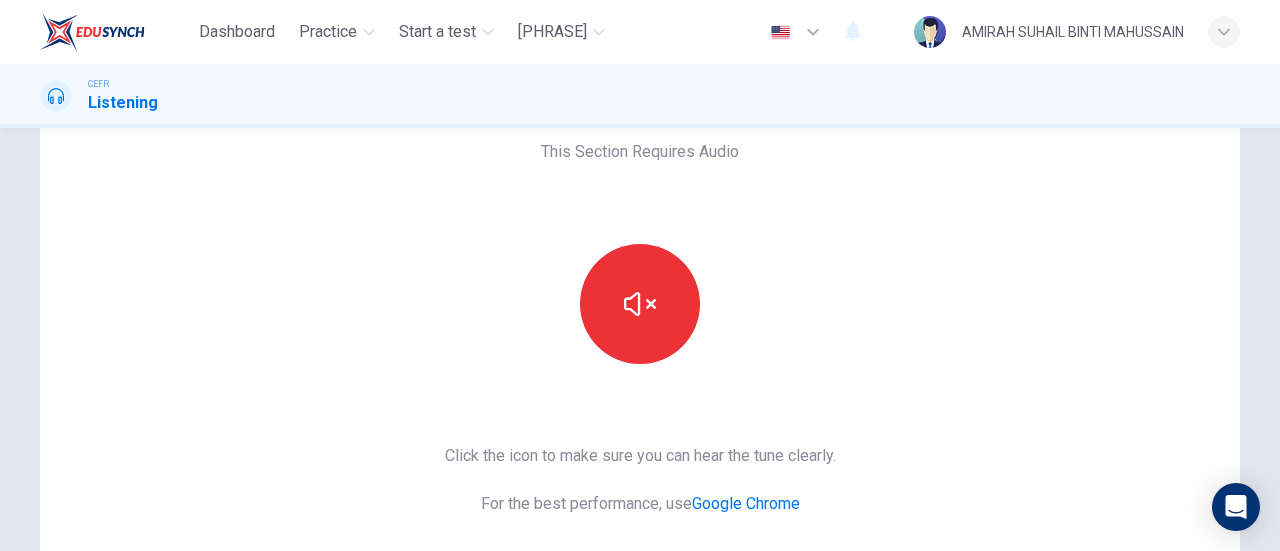 click on "[PHRASE] [PHRASE] [PHRASE] [PHRASE] [PHRASE]" at bounding box center [640, 407] 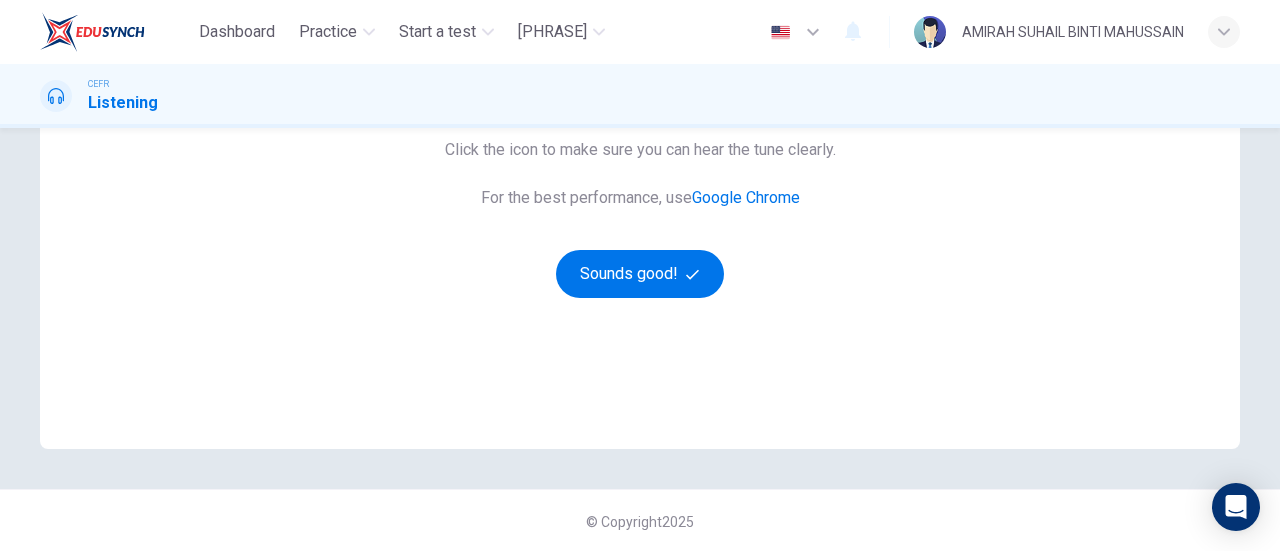 scroll, scrollTop: 416, scrollLeft: 0, axis: vertical 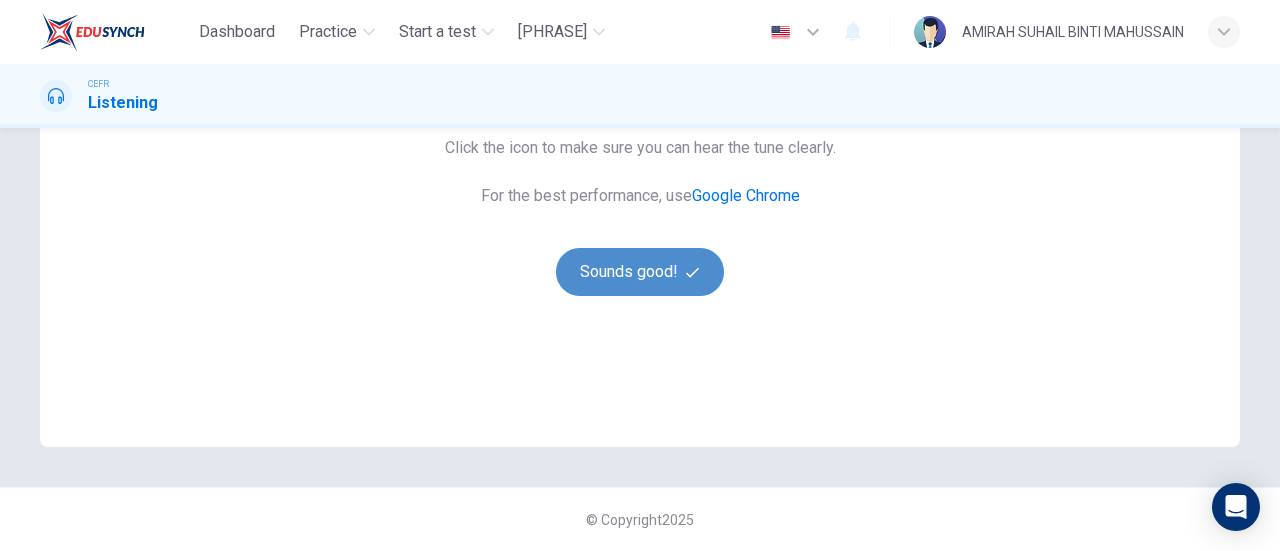 click on "Sounds good!" at bounding box center [640, 272] 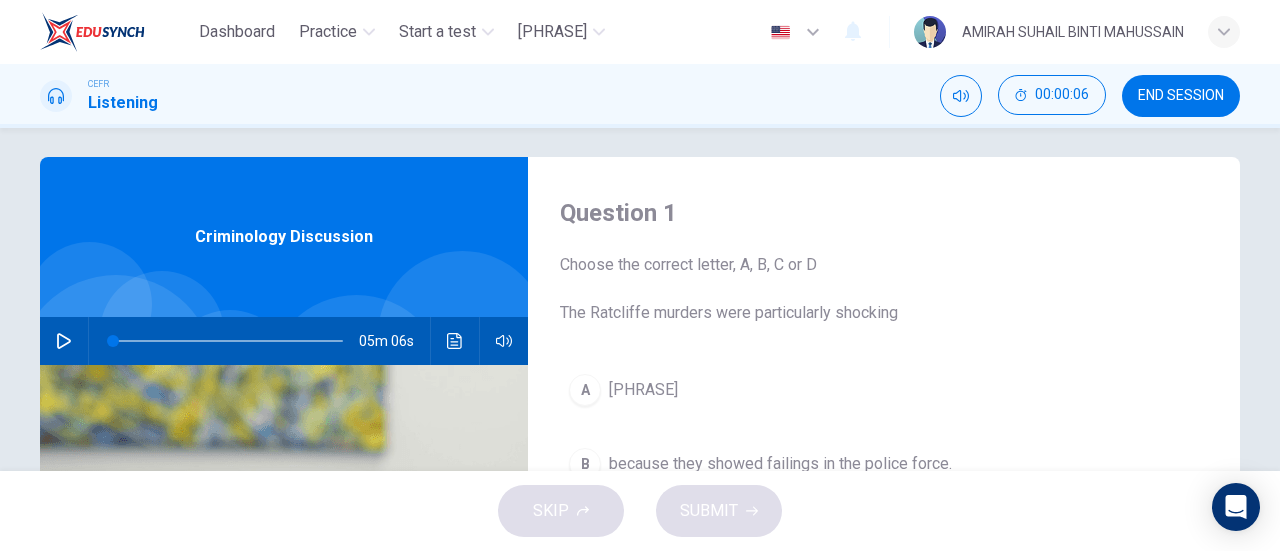 scroll, scrollTop: 0, scrollLeft: 0, axis: both 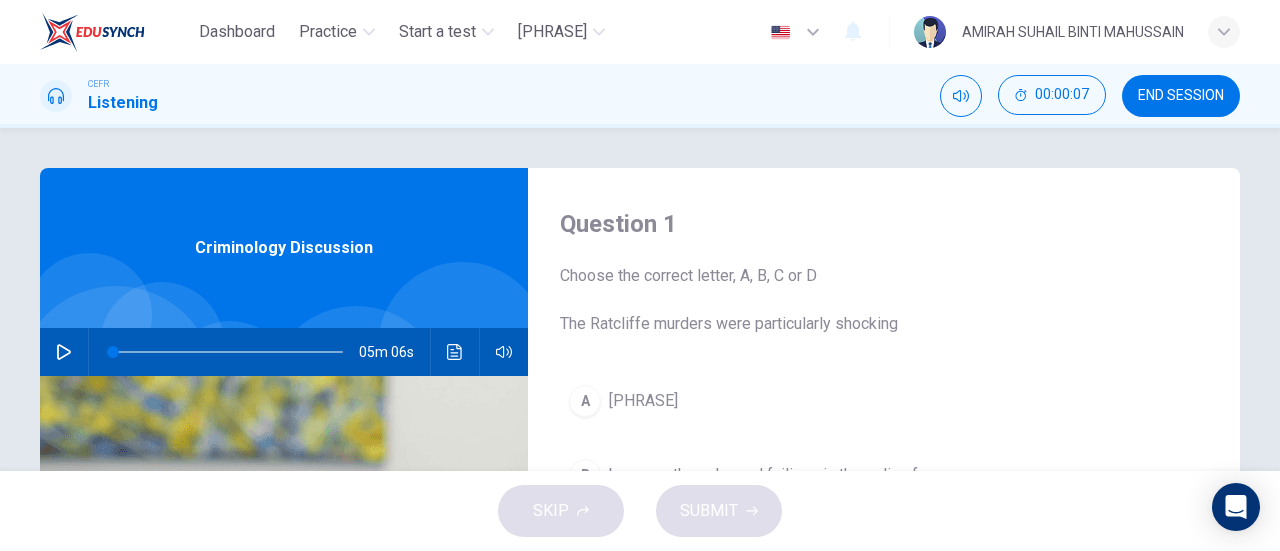 click at bounding box center [64, 352] 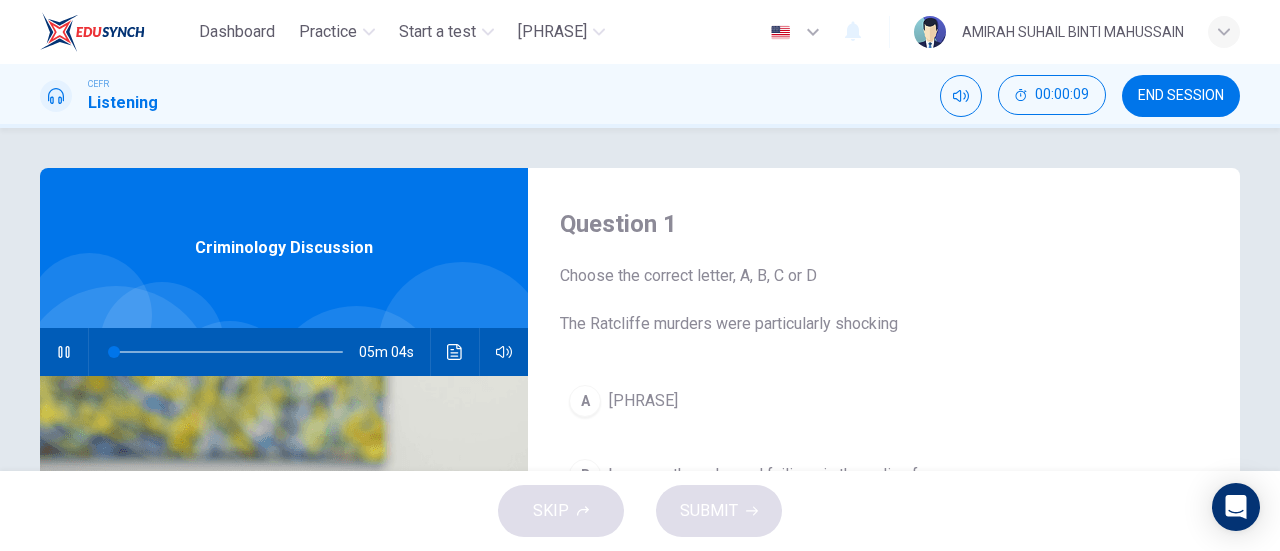 type 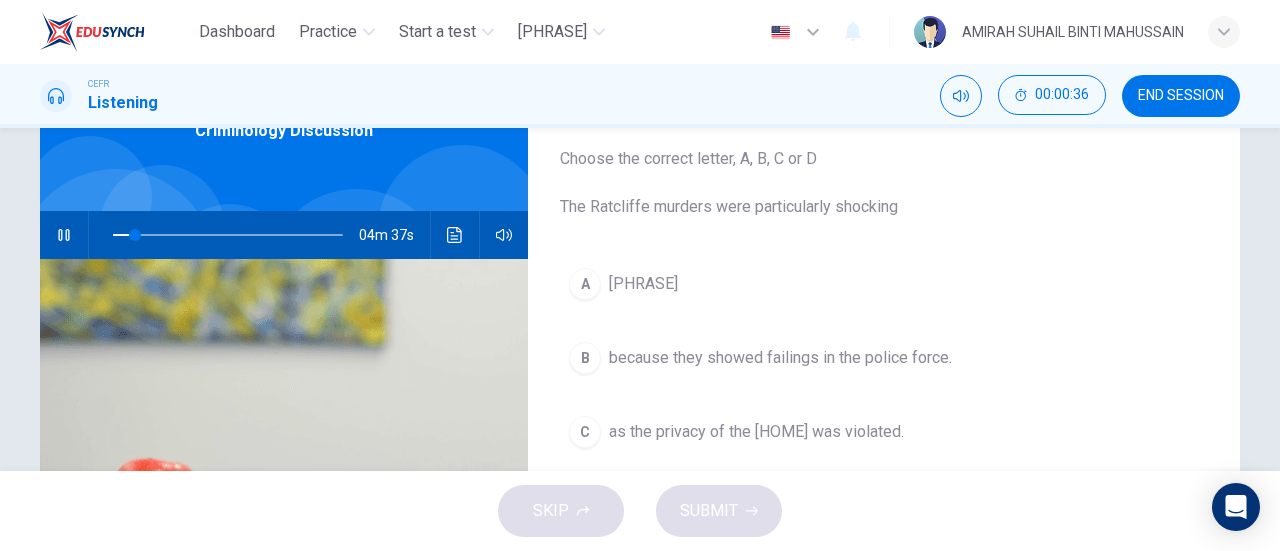 scroll, scrollTop: 0, scrollLeft: 0, axis: both 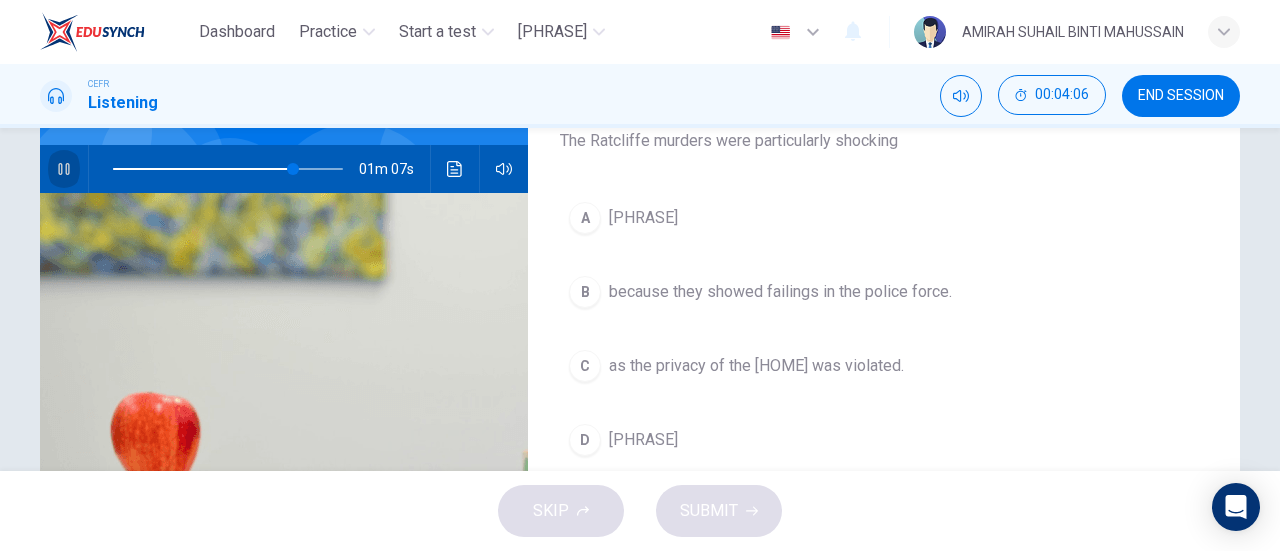 click on "C as the [PHRASE]" at bounding box center [884, 366] 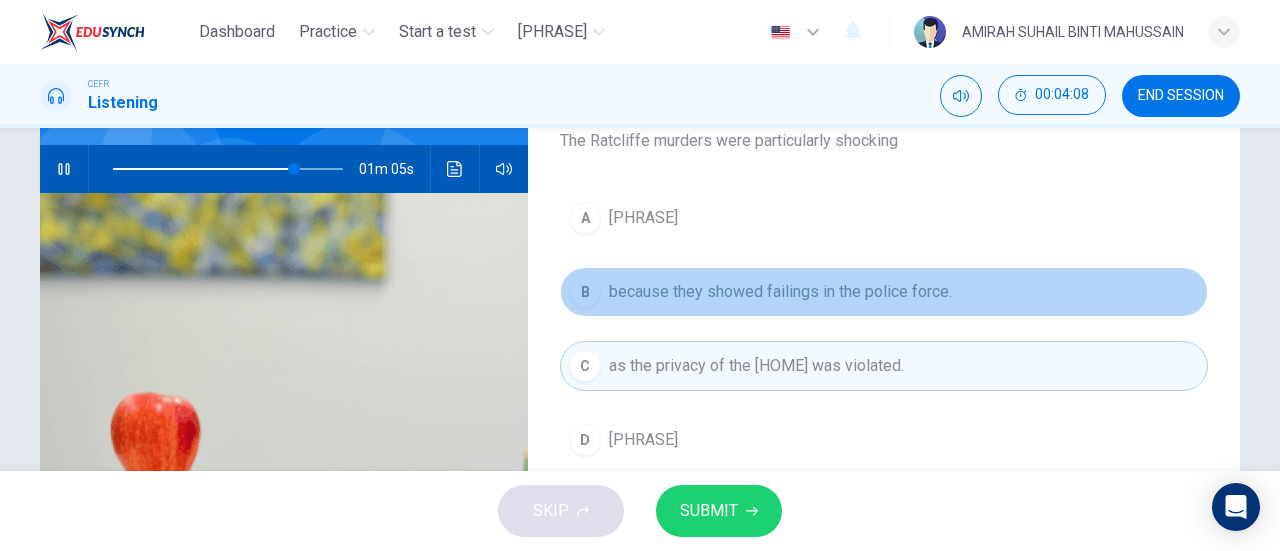 click on "B because they showed failings in the police force." at bounding box center [884, 292] 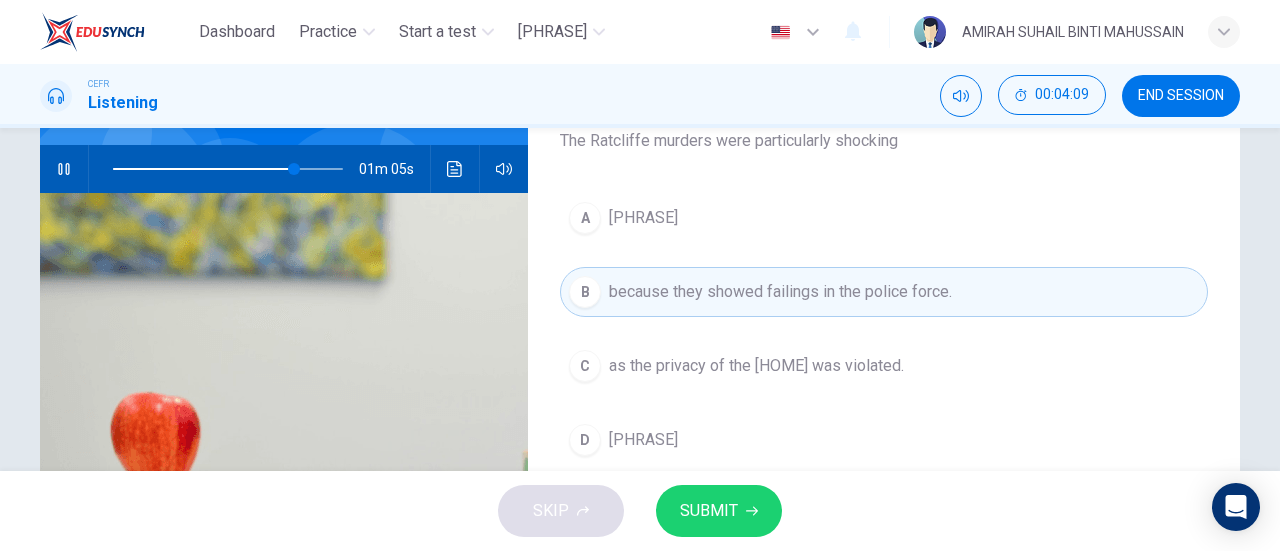 click on "A" at bounding box center (585, 218) 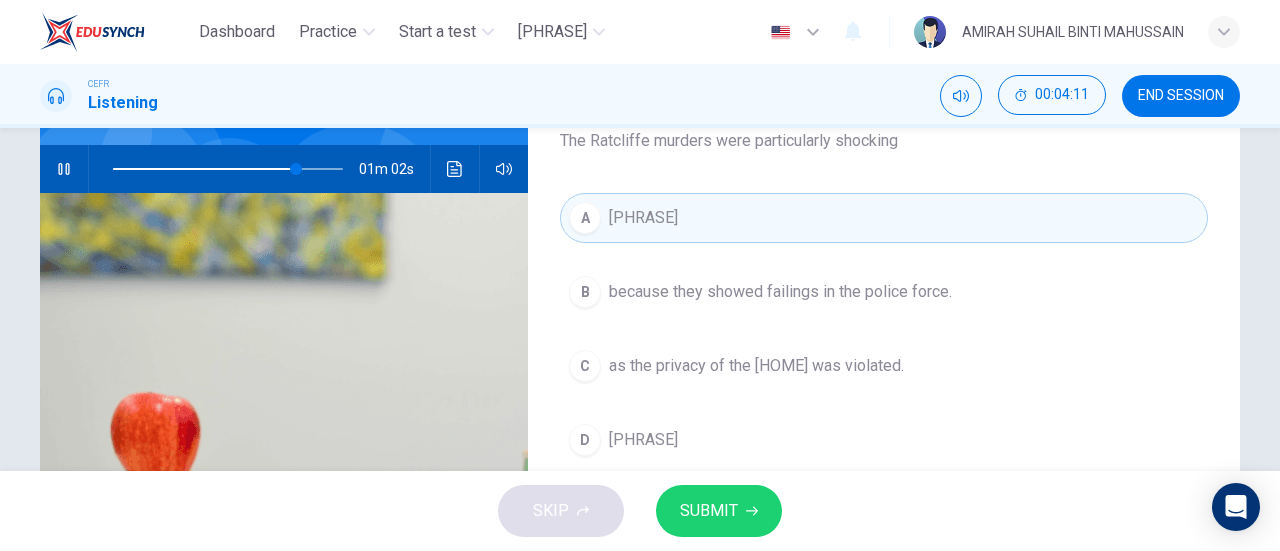 click on "B" at bounding box center [585, 292] 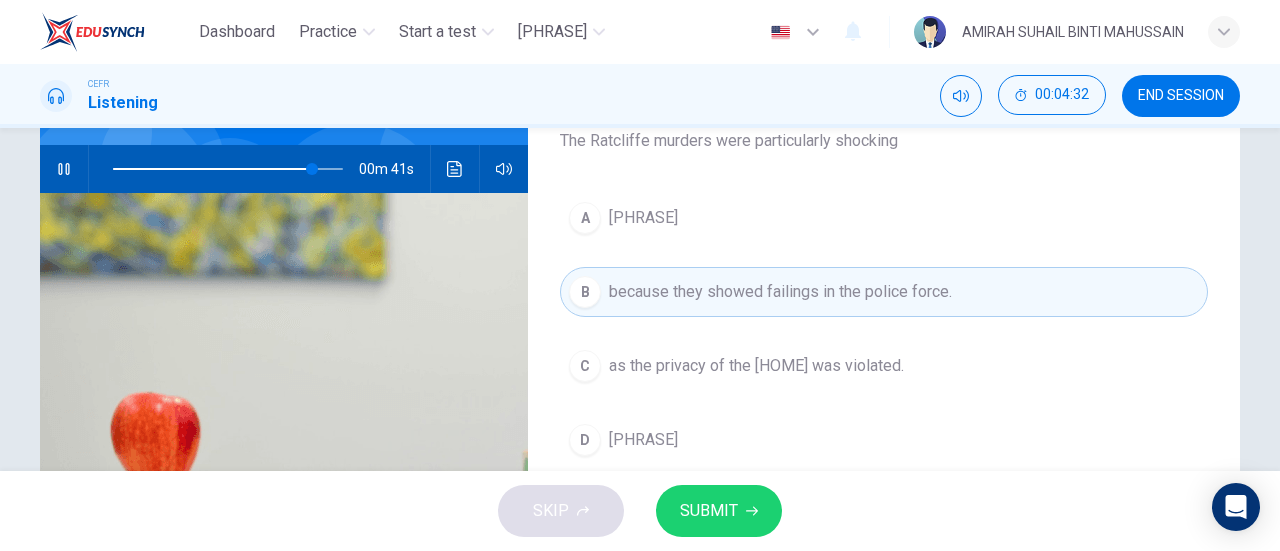 click on "B because they showed failings in the police force." at bounding box center (884, 292) 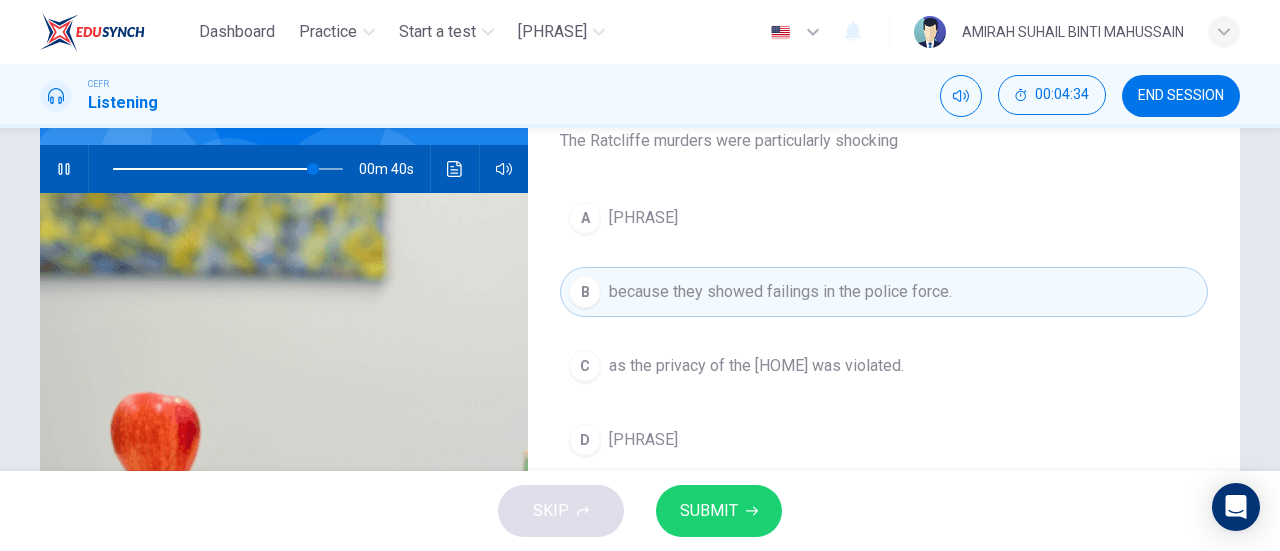 click on "B because they showed failings in the police force." at bounding box center [884, 292] 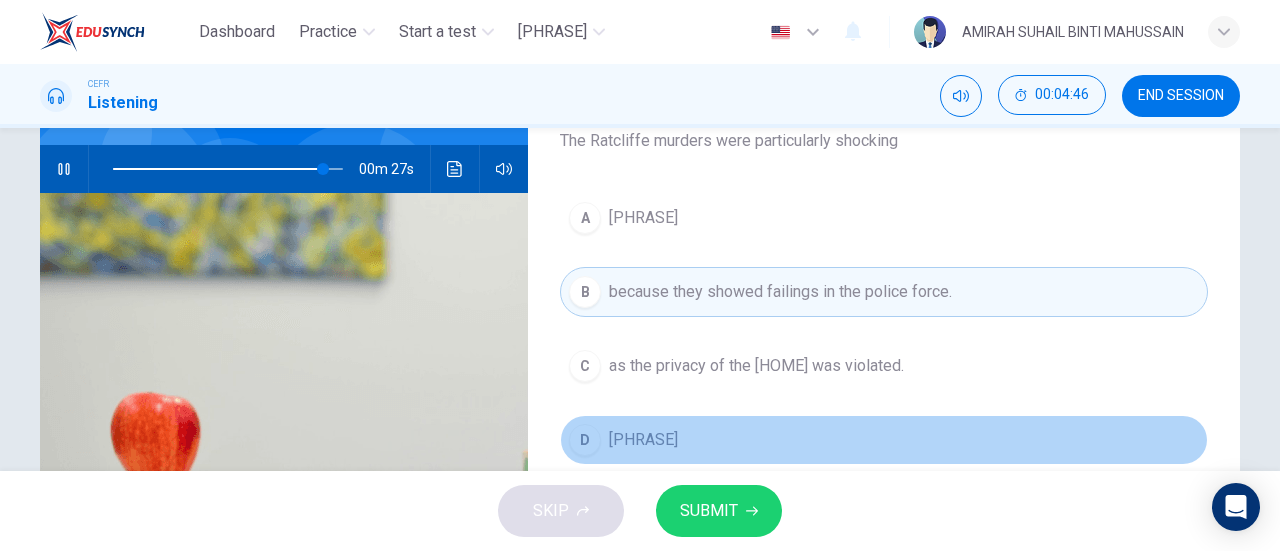 click on "D [PHRASE]" at bounding box center (884, 440) 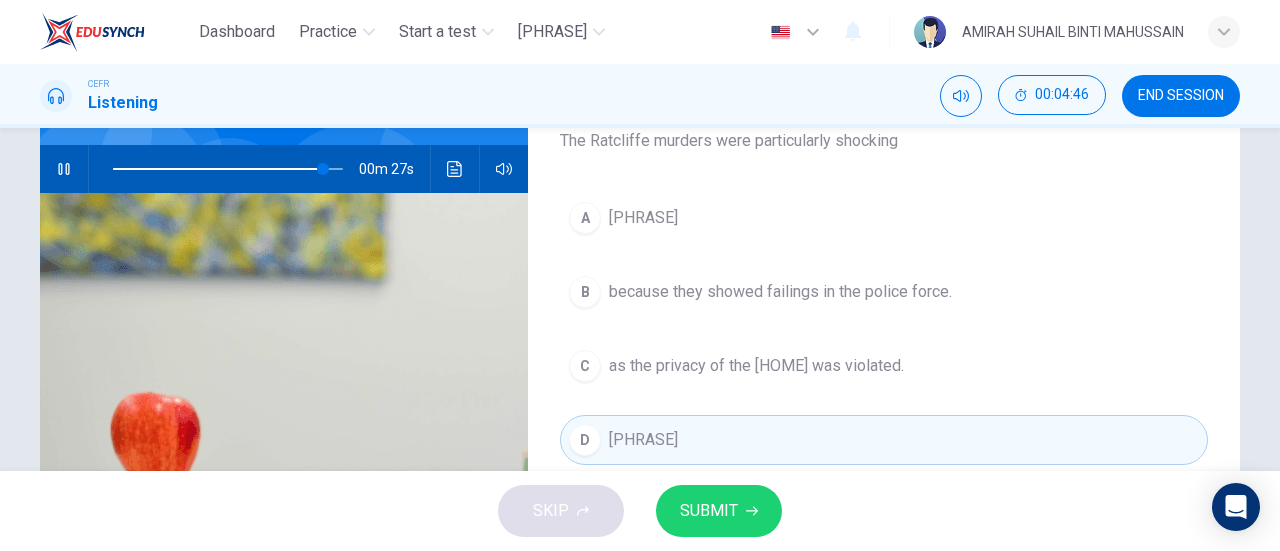 click on "SUBMIT" at bounding box center [709, 511] 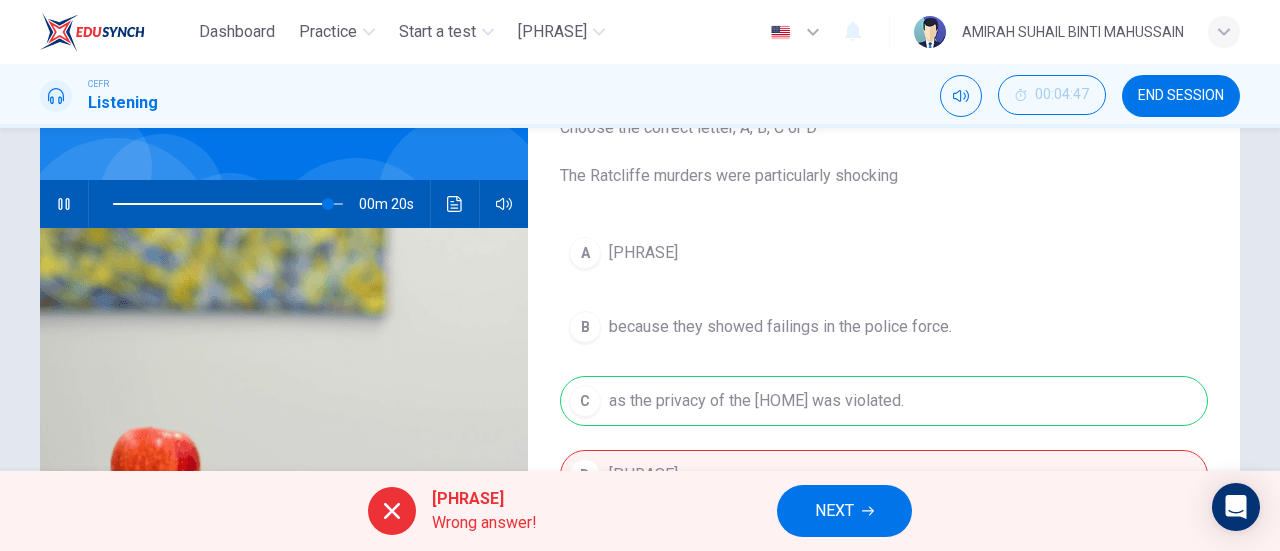 scroll, scrollTop: 300, scrollLeft: 0, axis: vertical 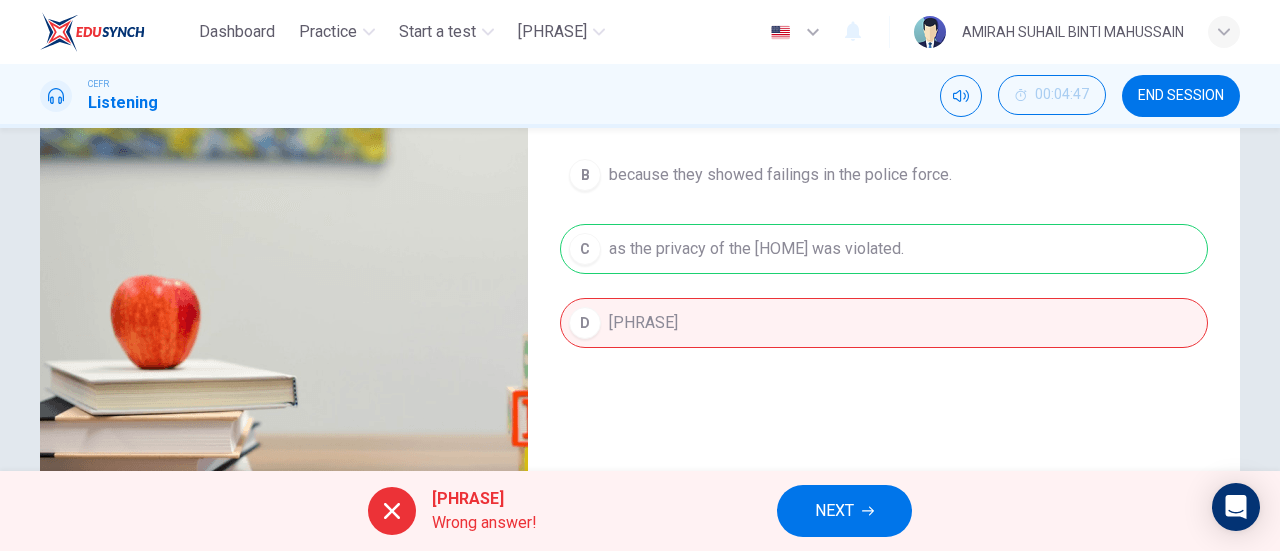 click on "A since they remained unsolved. B because they showed failings in the police force. C as the privacy of the home was violated. D since the victims' homes were also burgled." at bounding box center [884, 232] 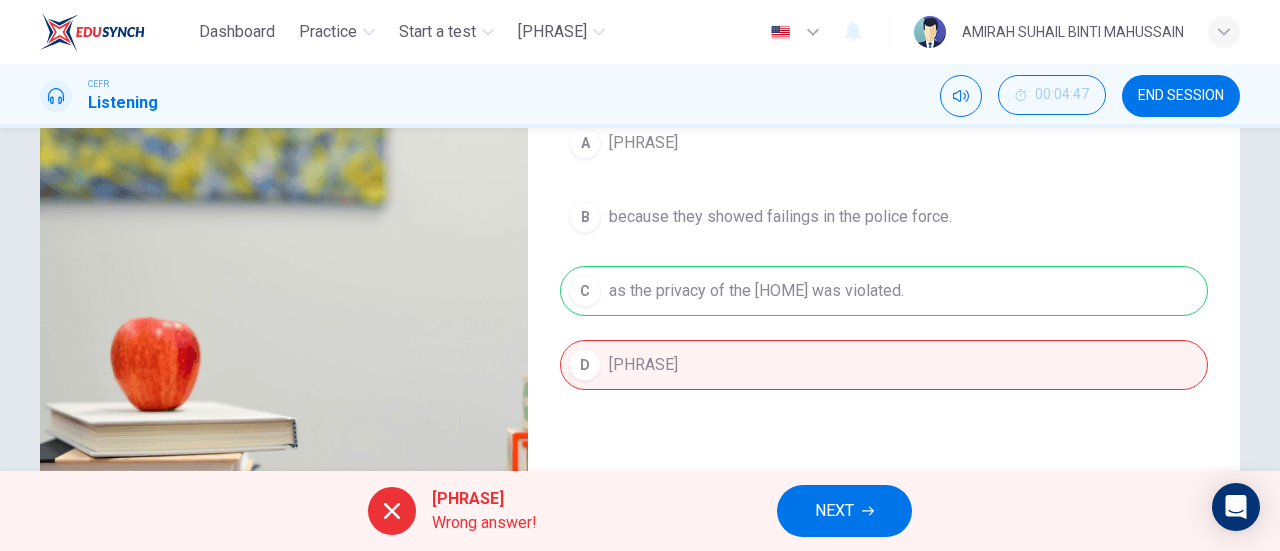 scroll, scrollTop: 400, scrollLeft: 0, axis: vertical 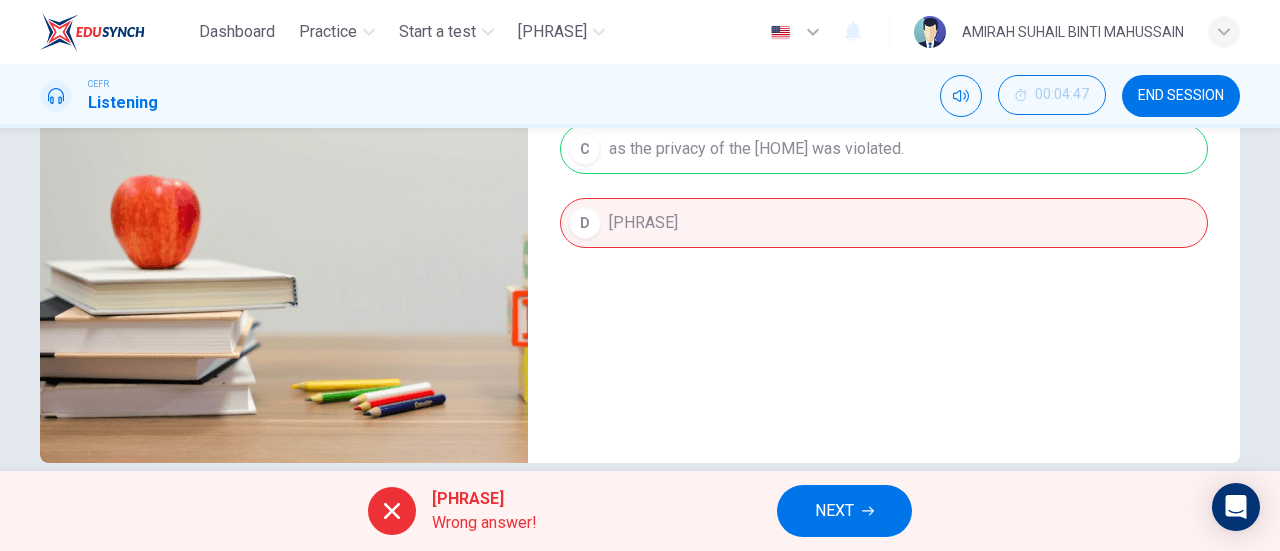 click on "NEXT" at bounding box center [844, 511] 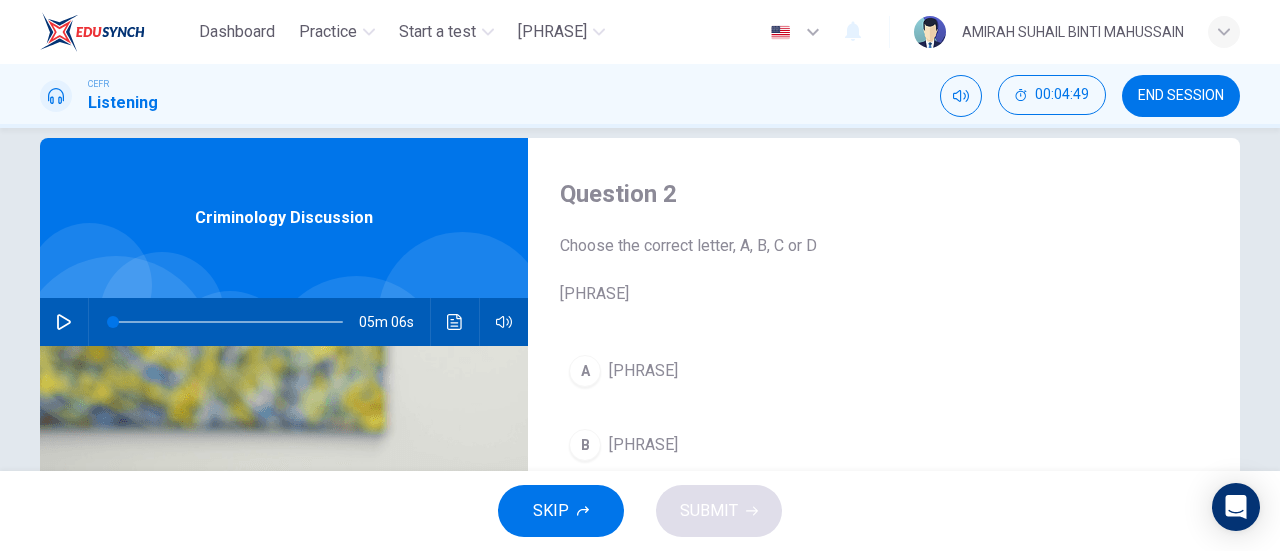 scroll, scrollTop: 0, scrollLeft: 0, axis: both 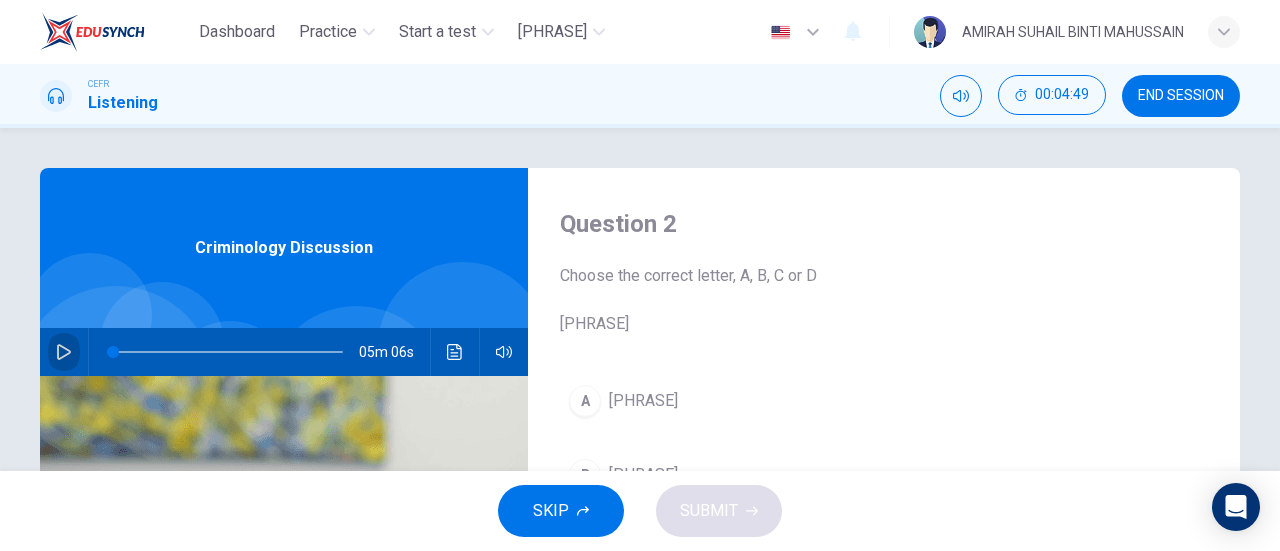 click at bounding box center [64, 352] 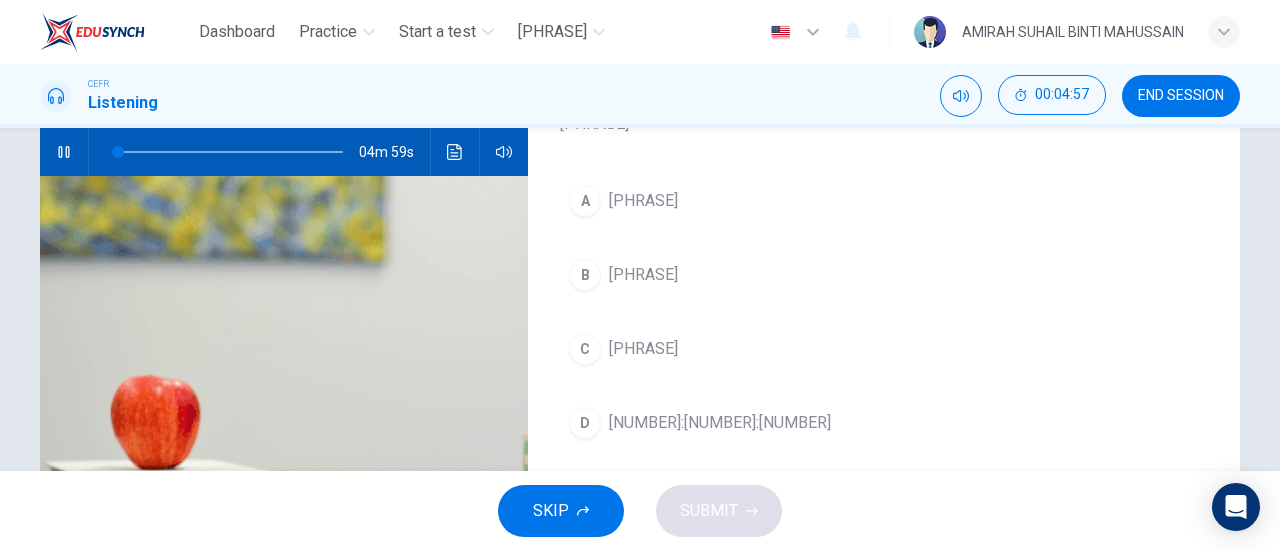 scroll, scrollTop: 0, scrollLeft: 0, axis: both 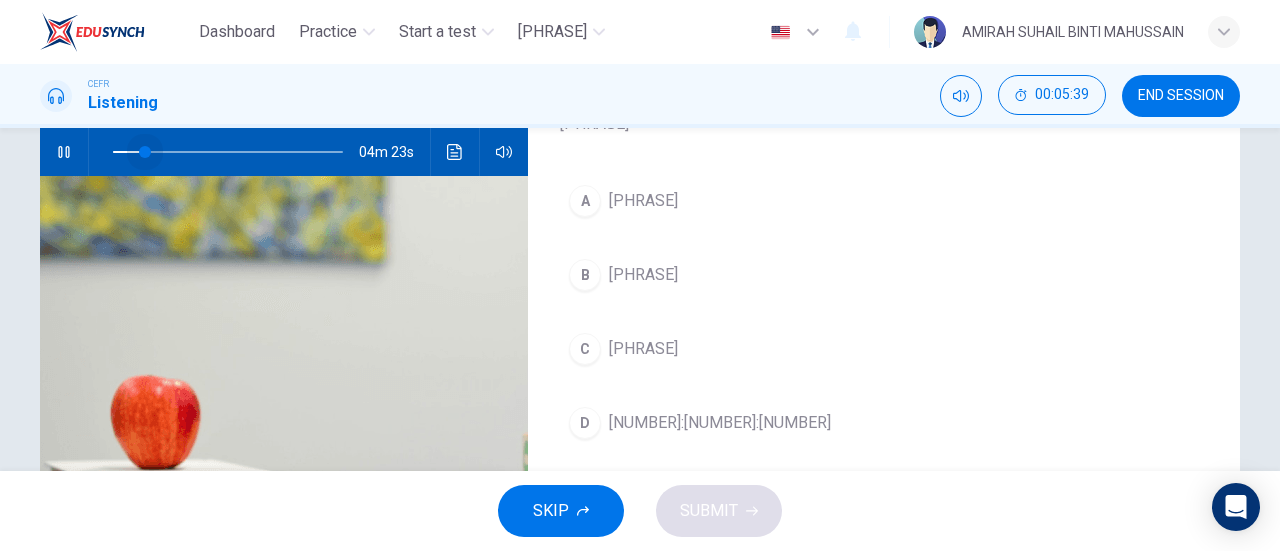 click at bounding box center [145, 152] 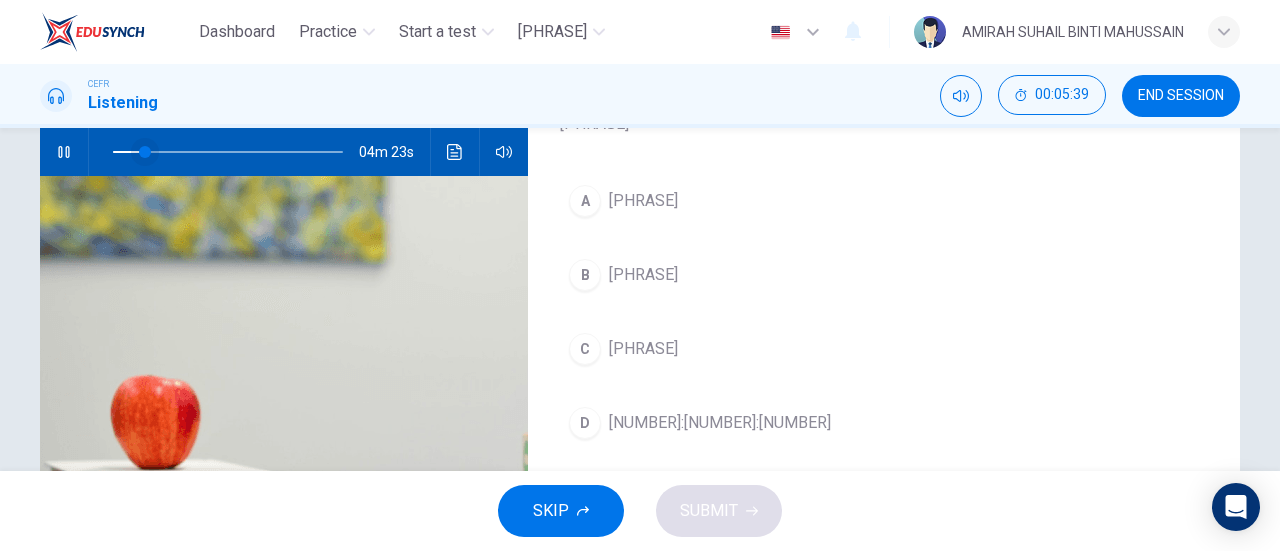 click at bounding box center [145, 152] 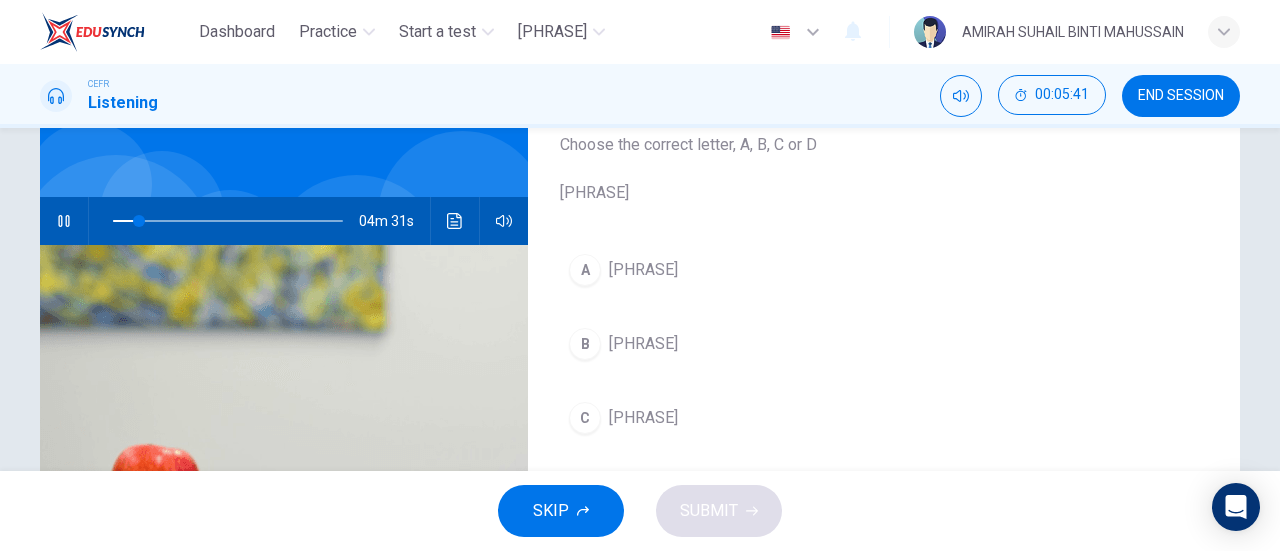 scroll, scrollTop: 100, scrollLeft: 0, axis: vertical 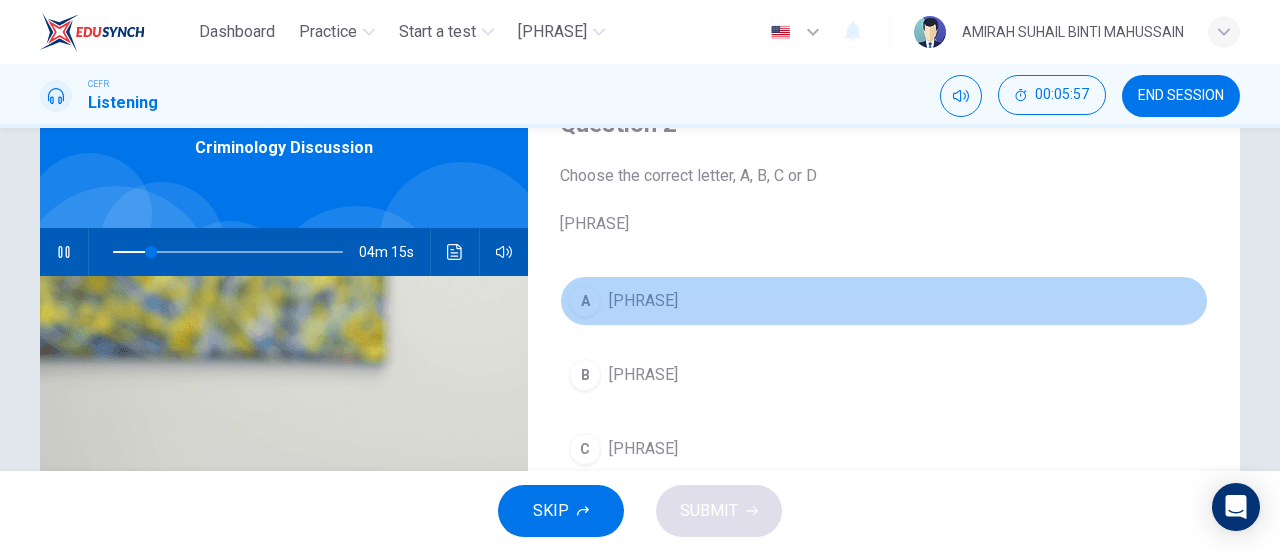 click on "A" at bounding box center (585, 301) 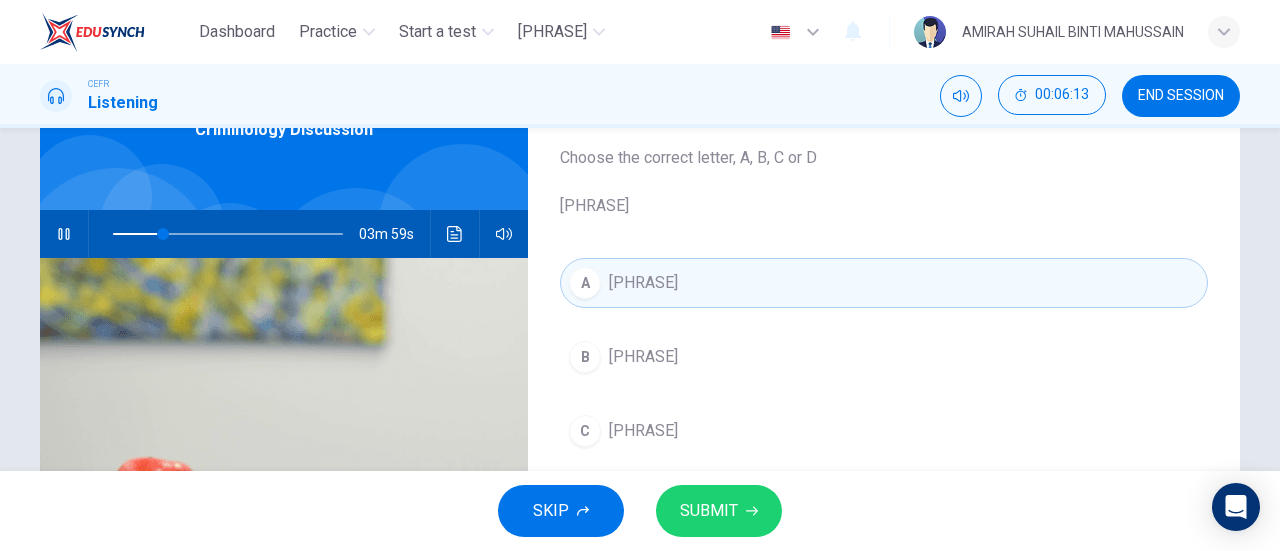 scroll, scrollTop: 100, scrollLeft: 0, axis: vertical 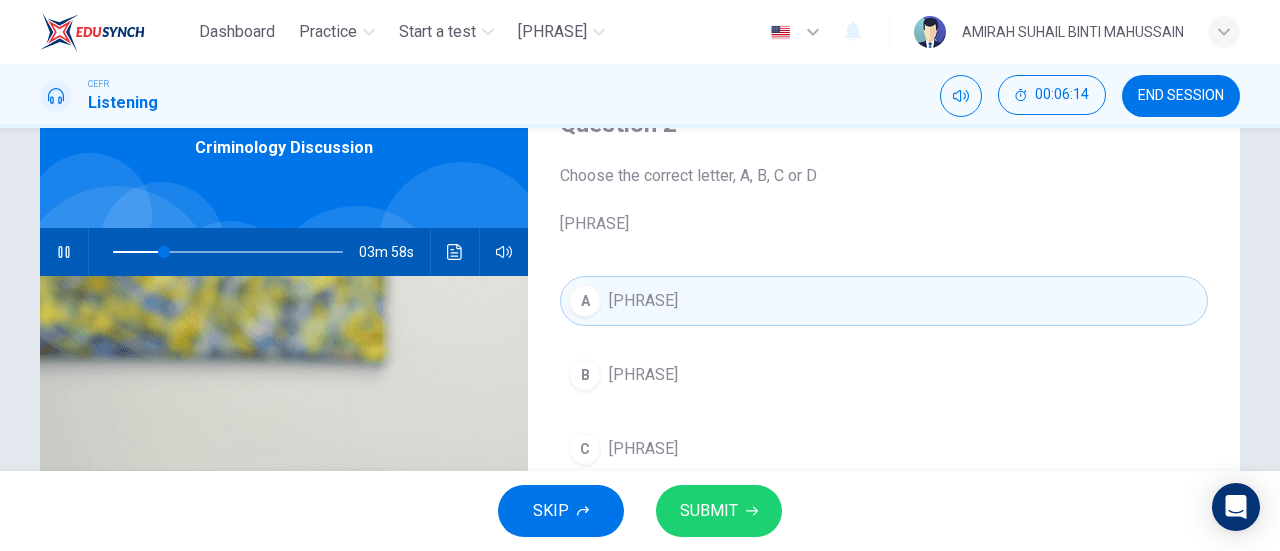click on "SUBMIT" at bounding box center (709, 511) 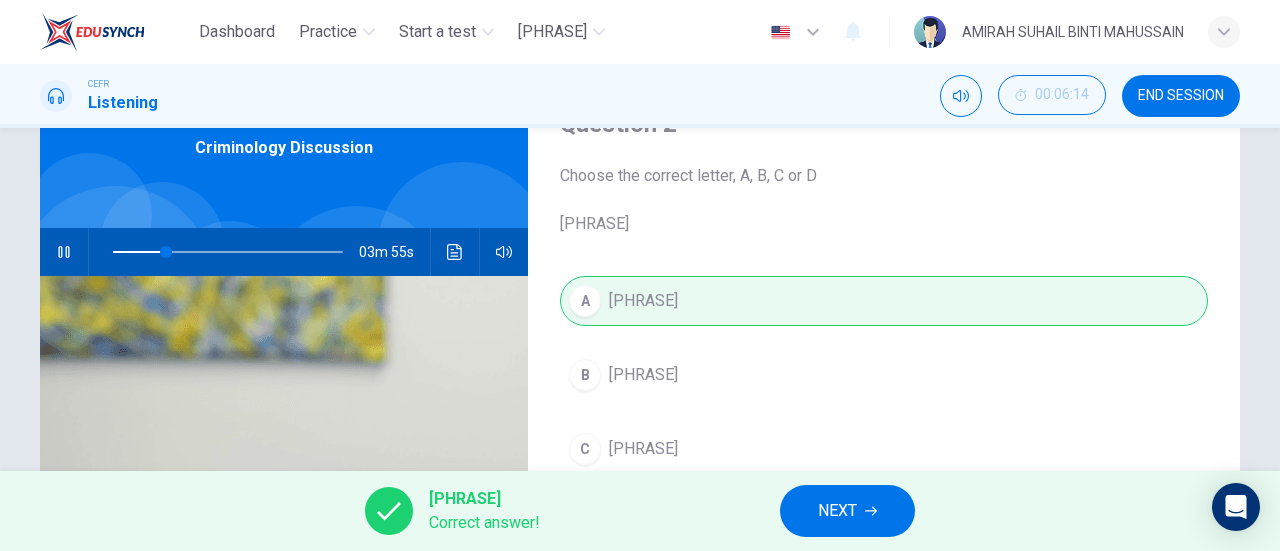 click at bounding box center [871, 511] 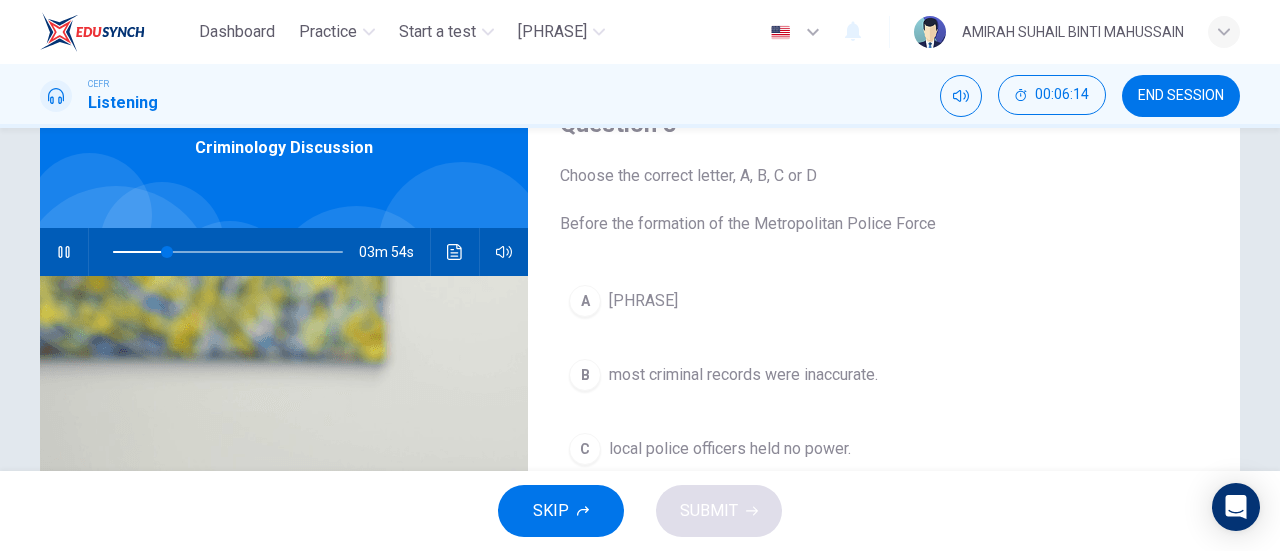 click at bounding box center (64, 252) 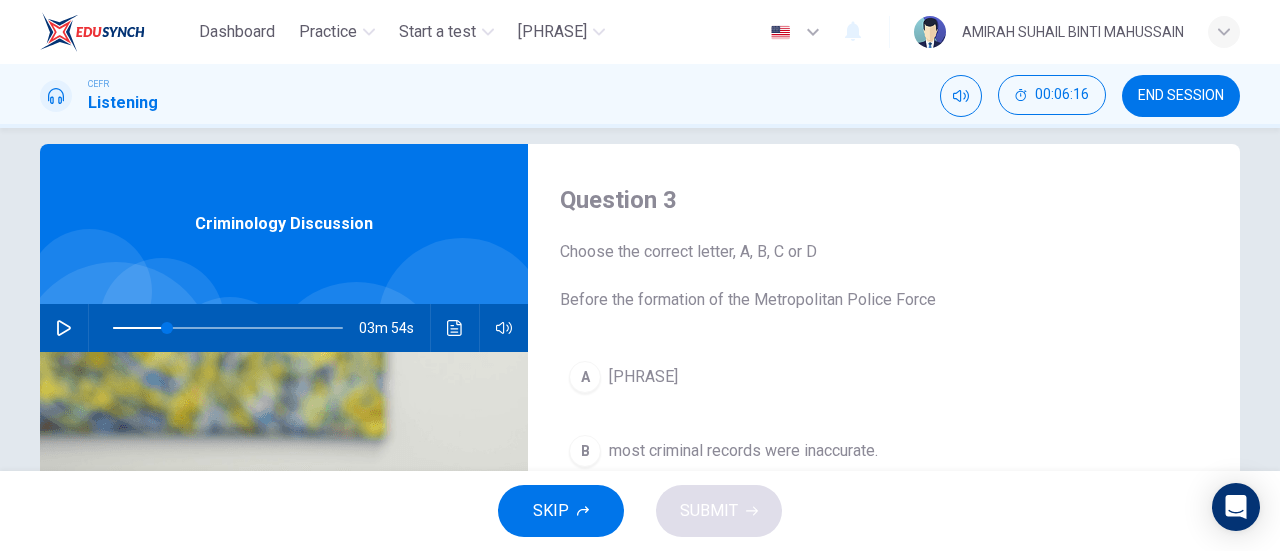 scroll, scrollTop: 0, scrollLeft: 0, axis: both 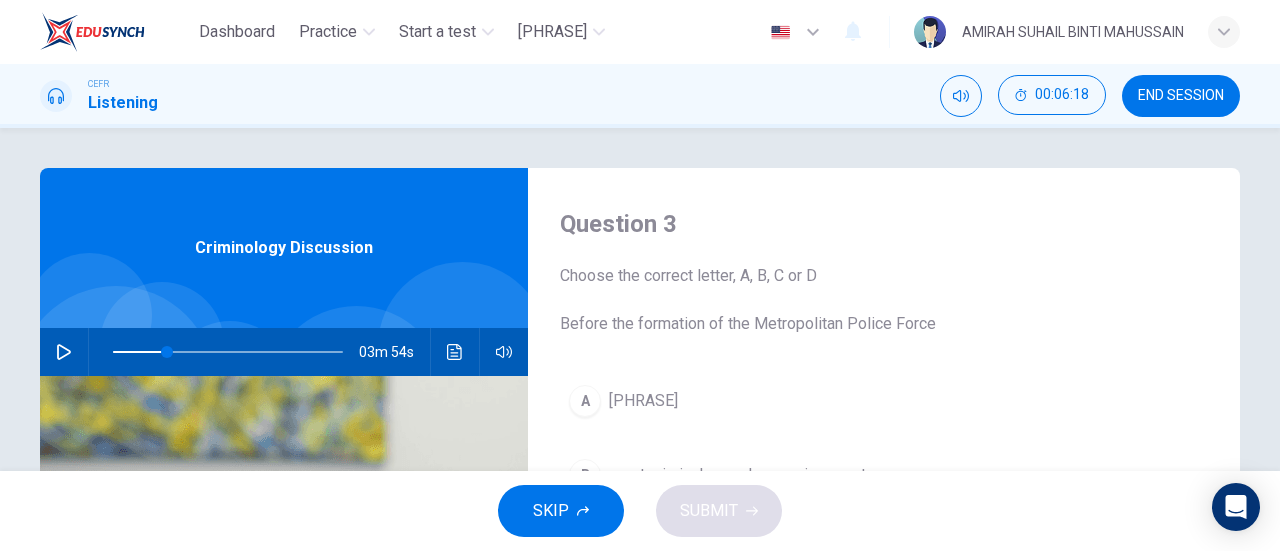 click at bounding box center [64, 352] 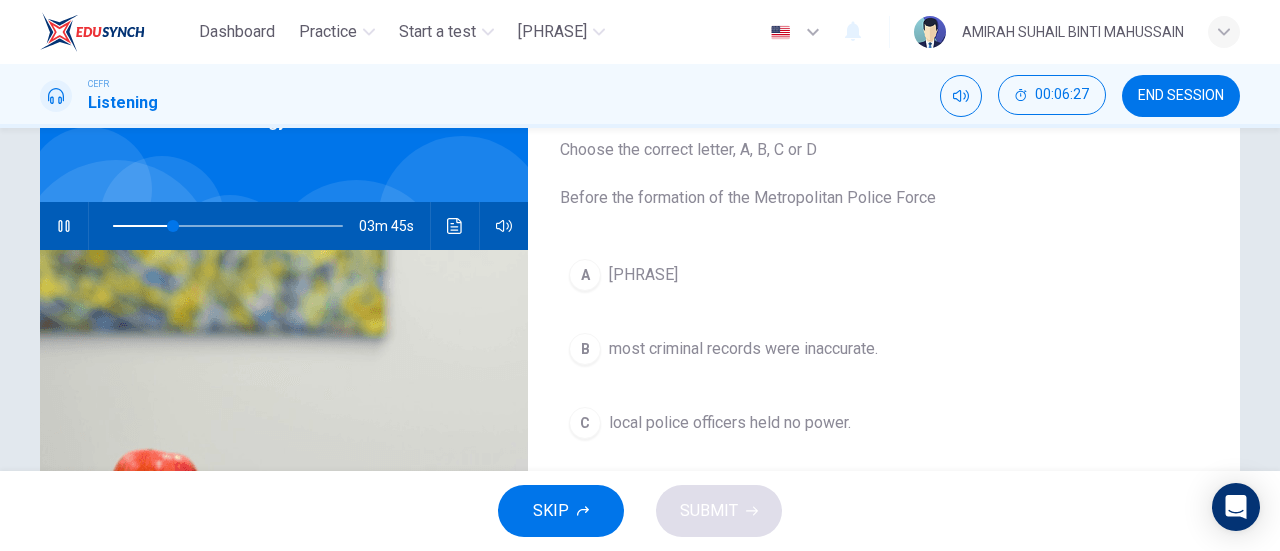 scroll, scrollTop: 0, scrollLeft: 0, axis: both 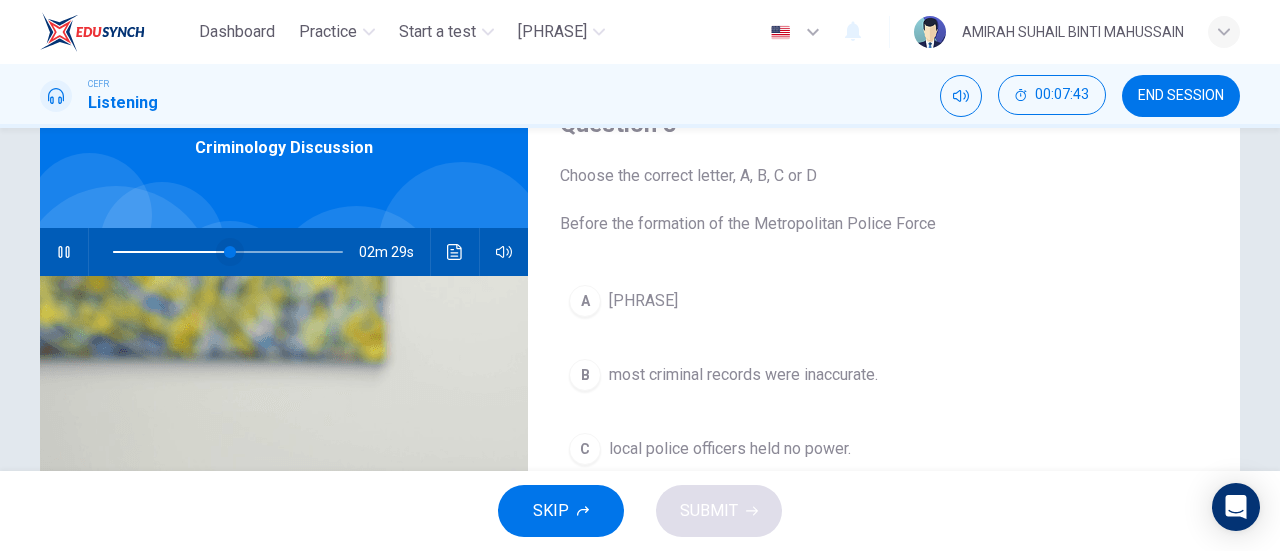 click at bounding box center [230, 252] 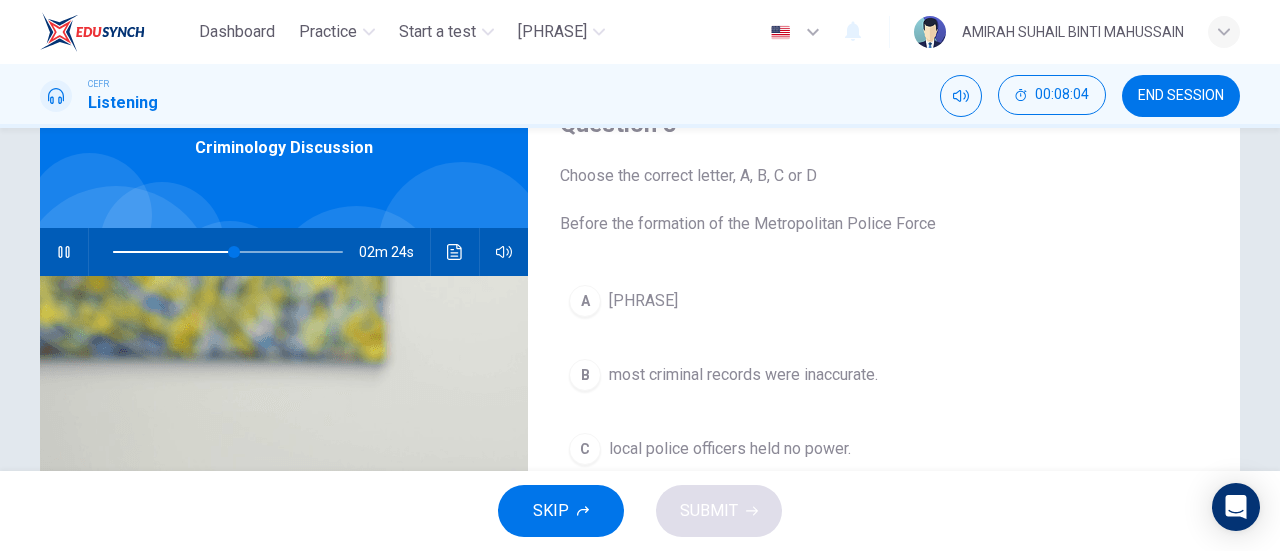 scroll, scrollTop: 200, scrollLeft: 0, axis: vertical 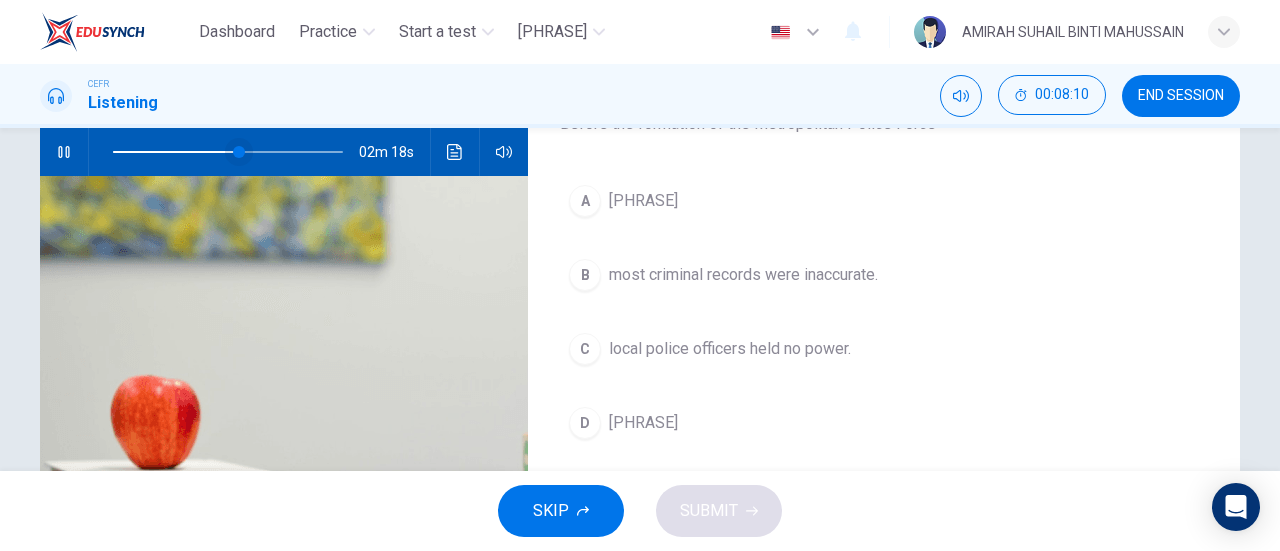 click at bounding box center (239, 152) 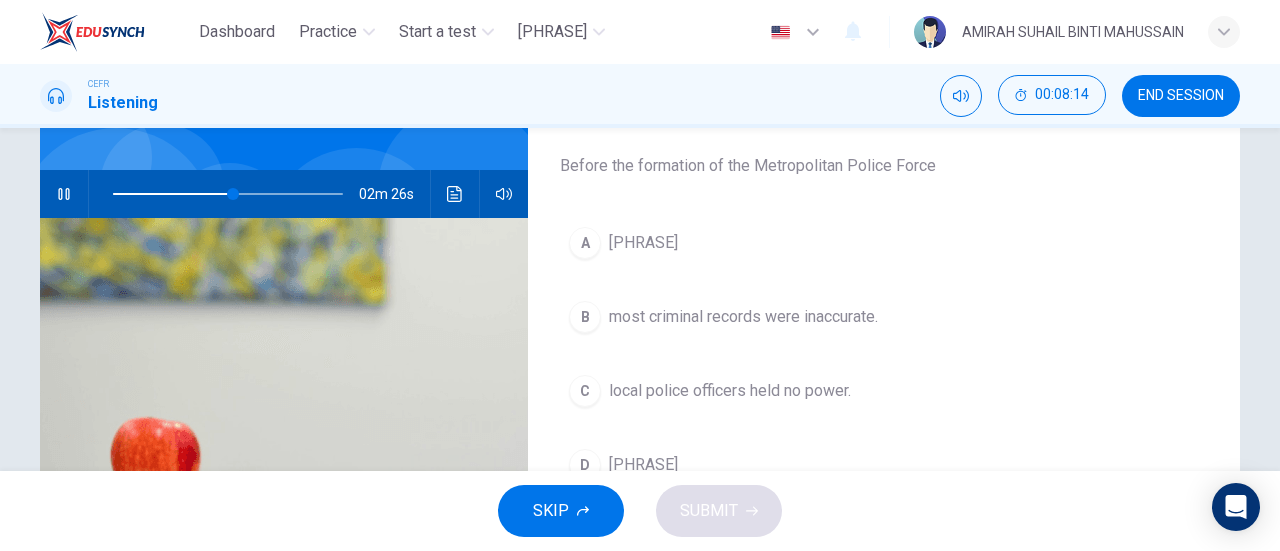 scroll, scrollTop: 200, scrollLeft: 0, axis: vertical 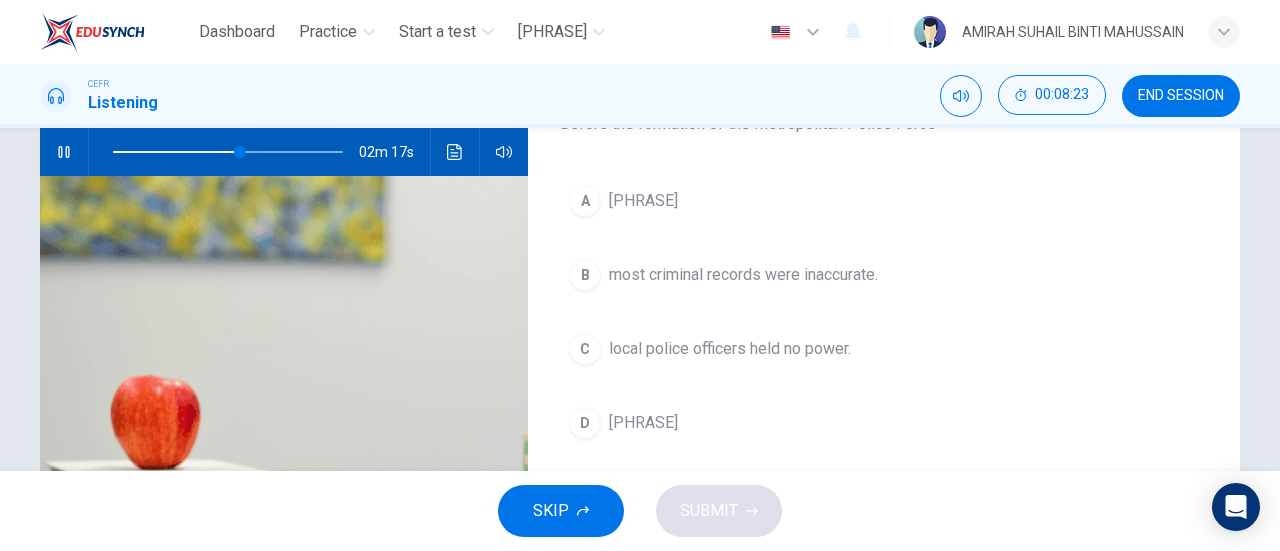click on "A" at bounding box center [585, 201] 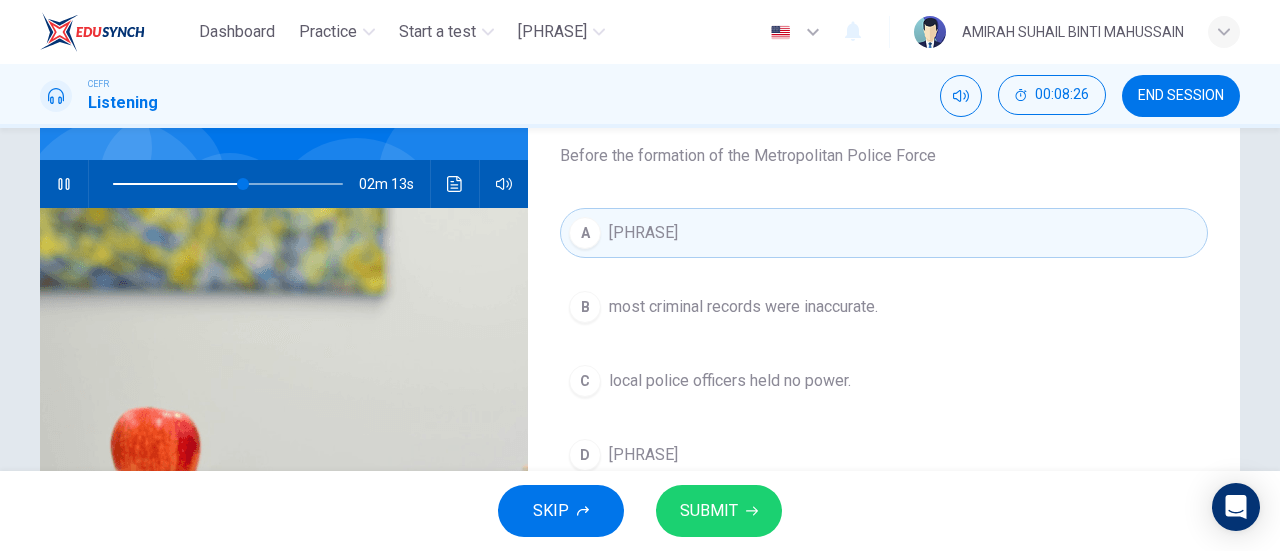 scroll, scrollTop: 200, scrollLeft: 0, axis: vertical 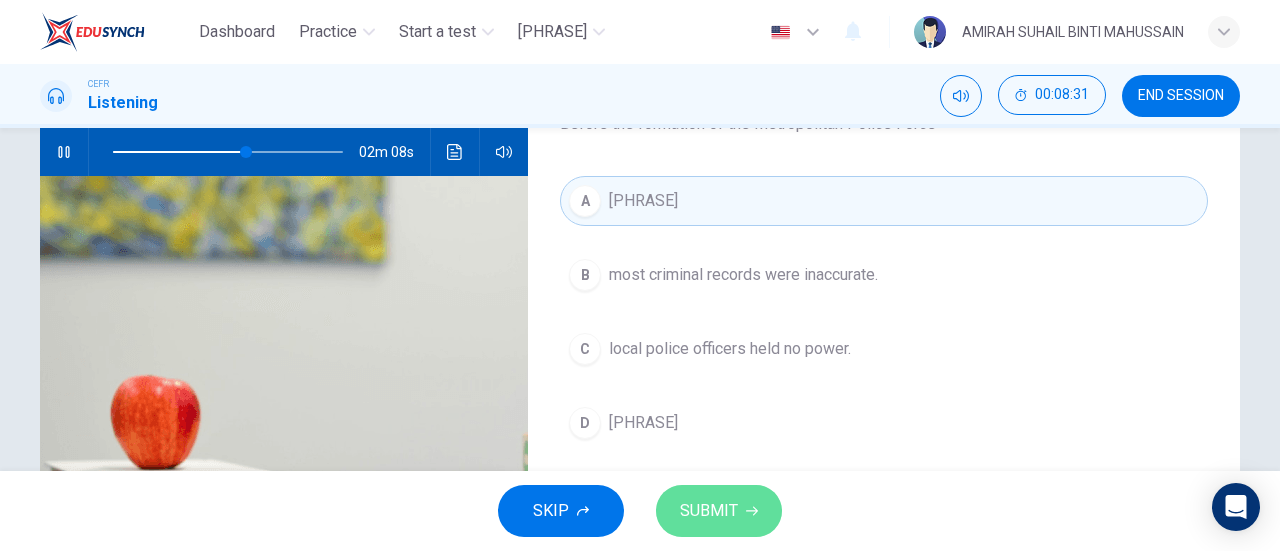 click on "SUBMIT" at bounding box center (709, 511) 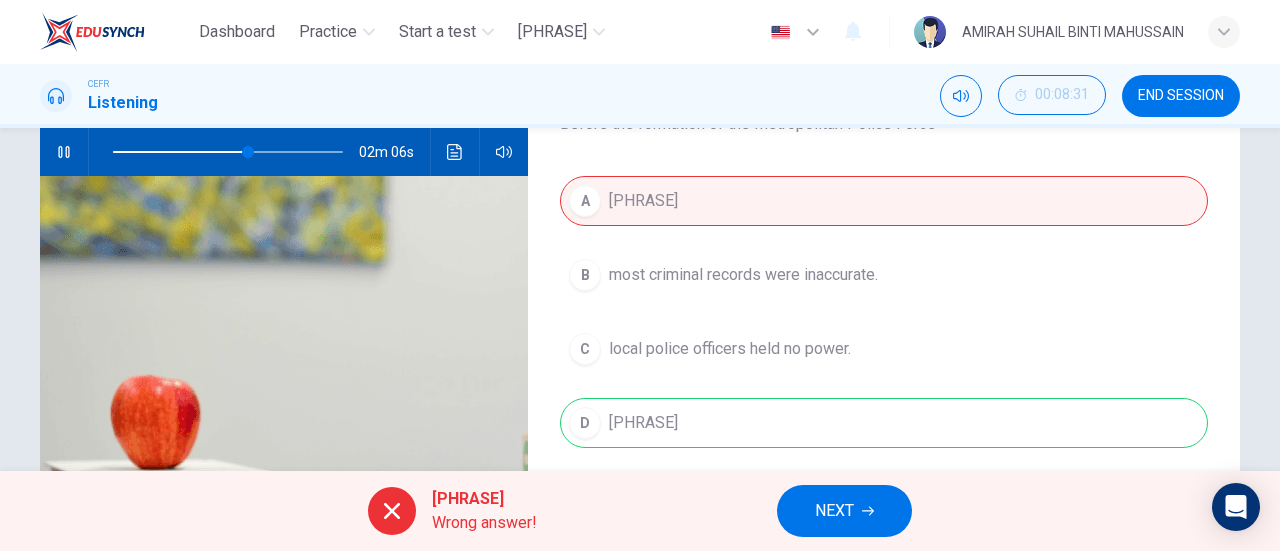 click on "A [PHRASE] B [PHRASE] C [PHRASE] D [PHRASE]" at bounding box center (884, 332) 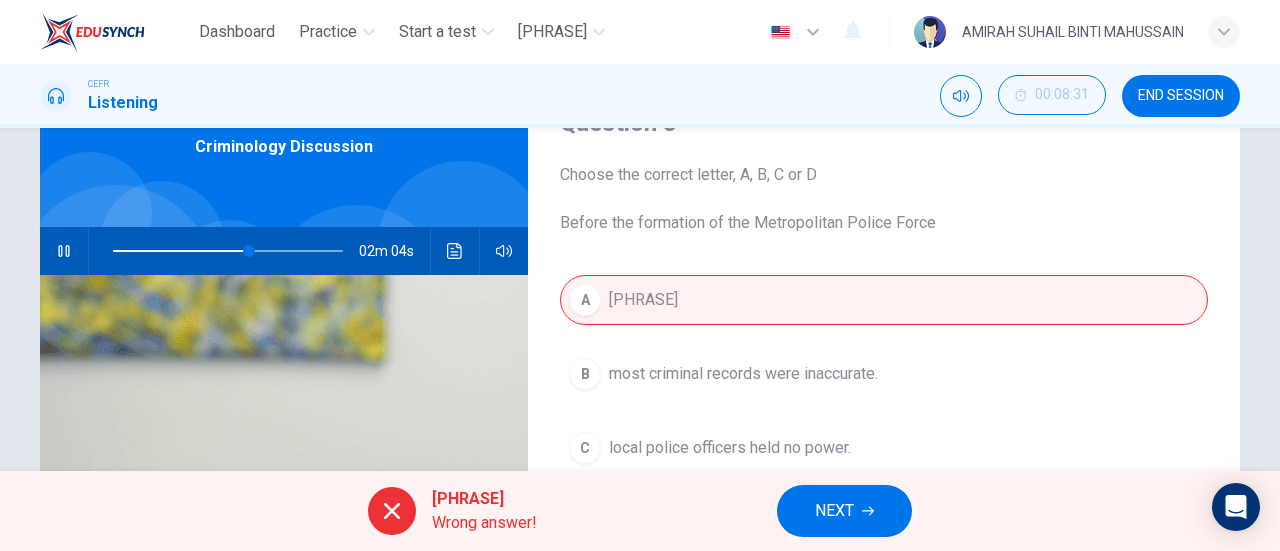 scroll, scrollTop: 100, scrollLeft: 0, axis: vertical 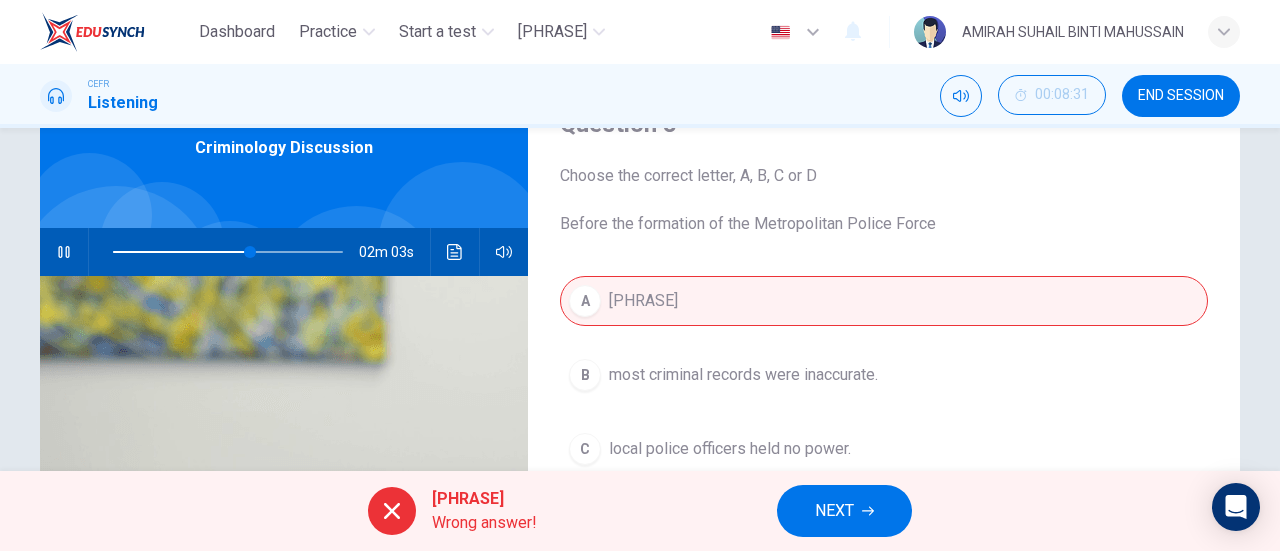 click on "NEXT" at bounding box center (844, 511) 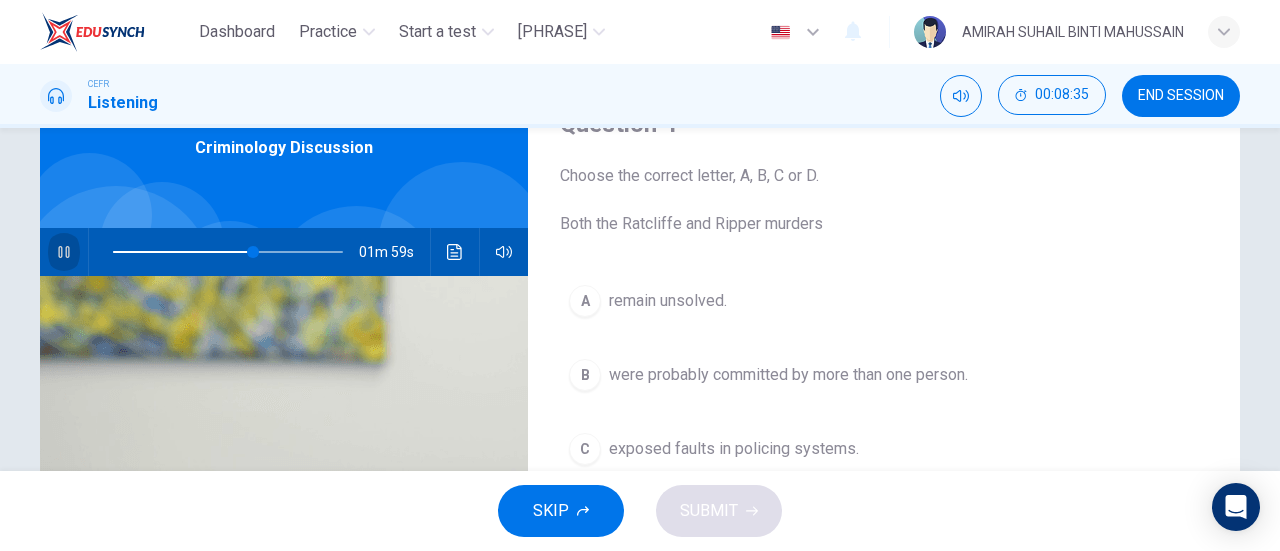 click at bounding box center [64, 252] 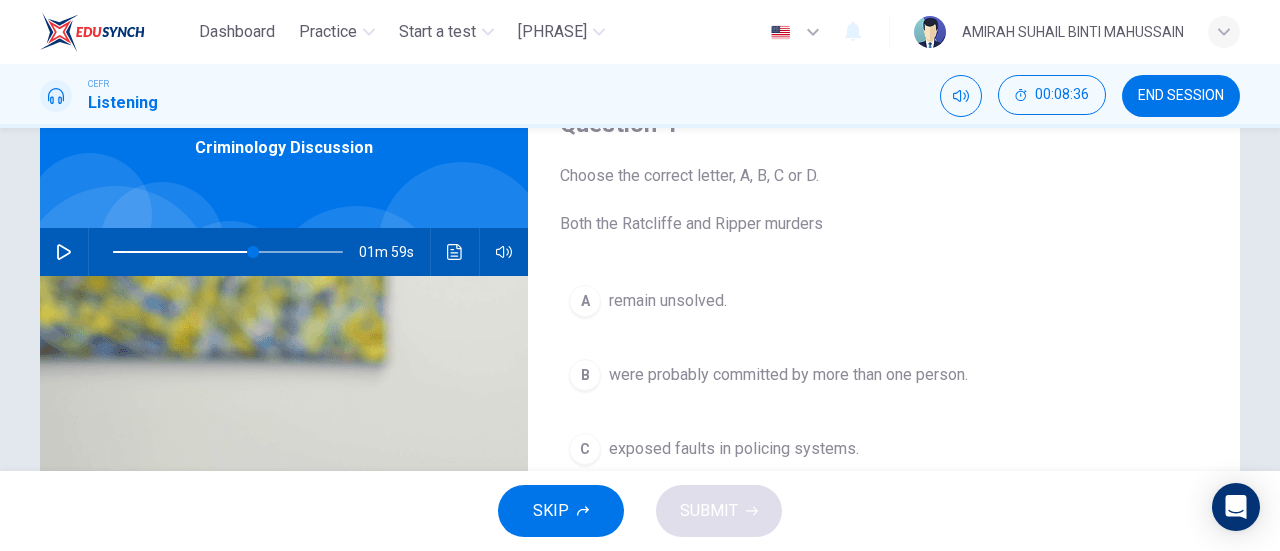 click at bounding box center (64, 252) 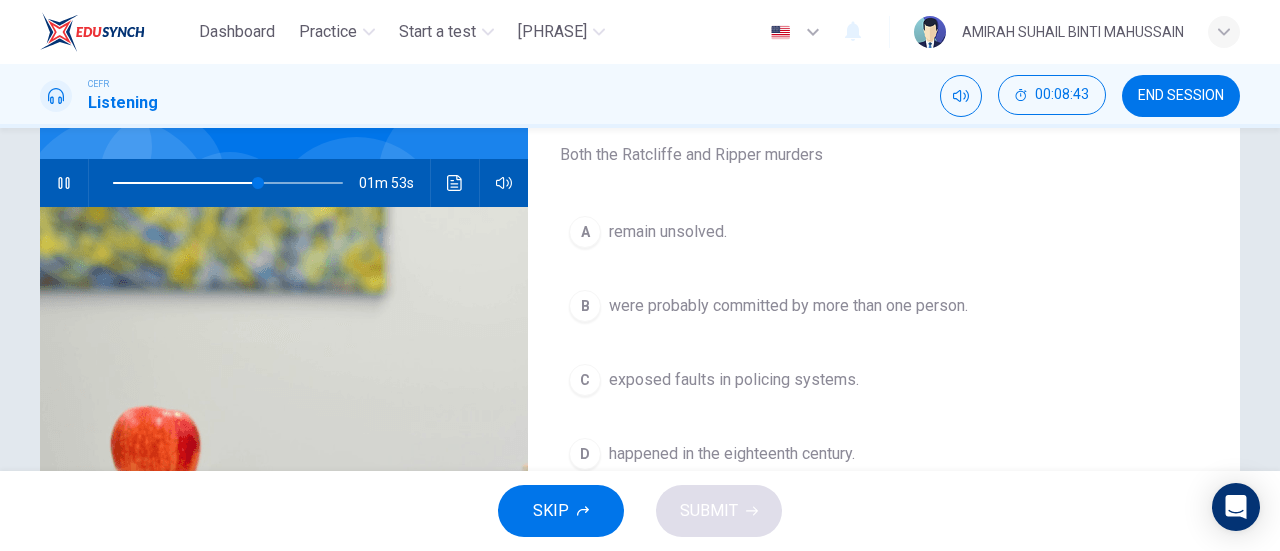 scroll, scrollTop: 200, scrollLeft: 0, axis: vertical 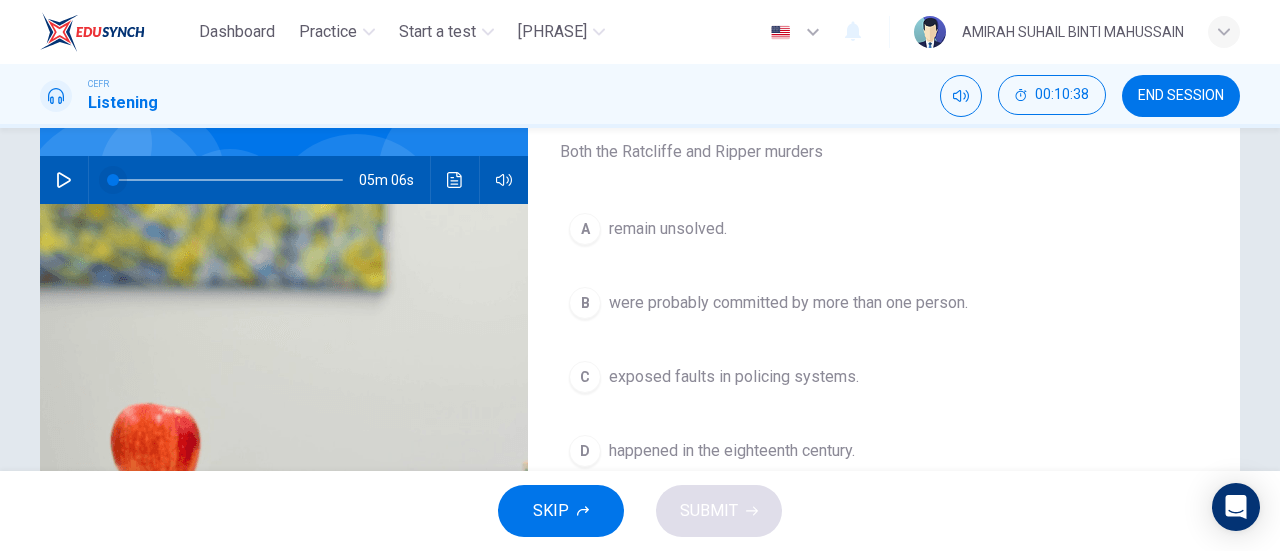 click at bounding box center [228, 180] 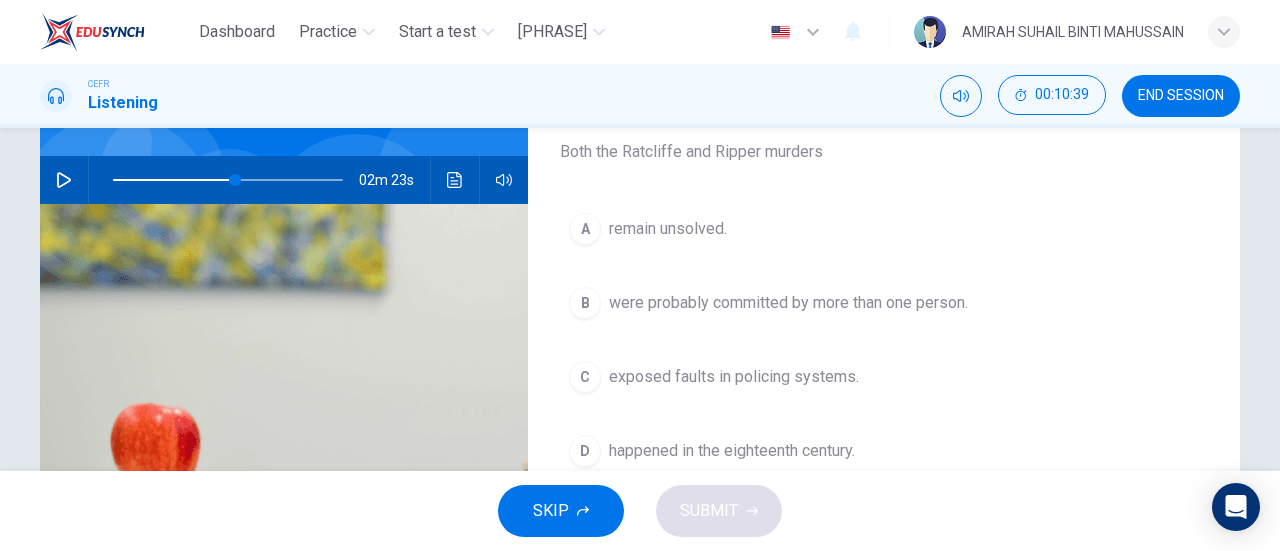click at bounding box center (64, 180) 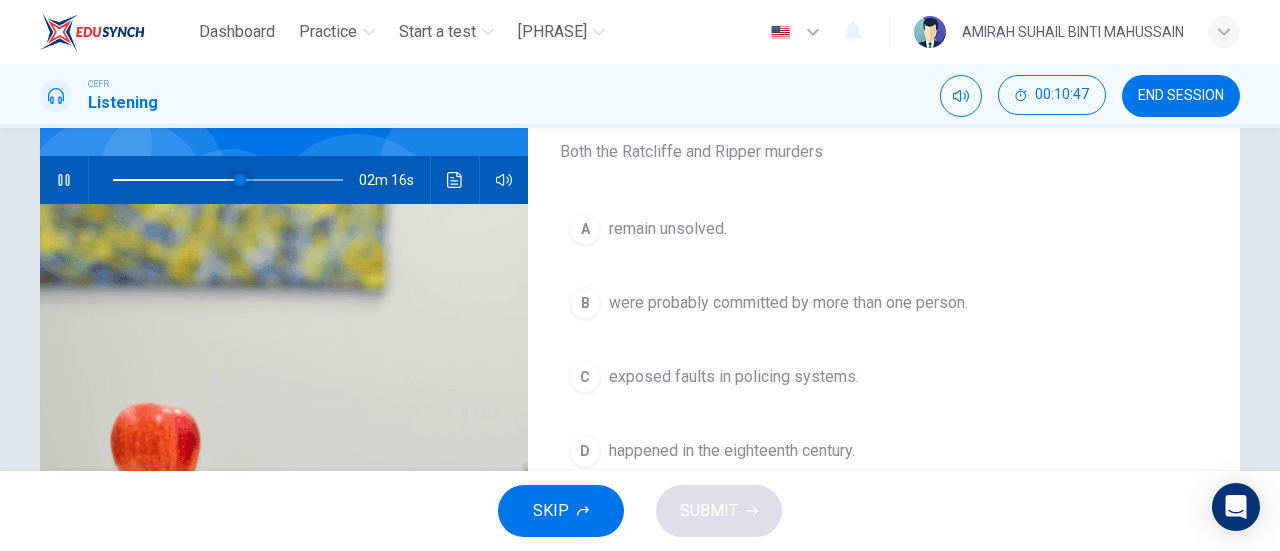 click at bounding box center [240, 180] 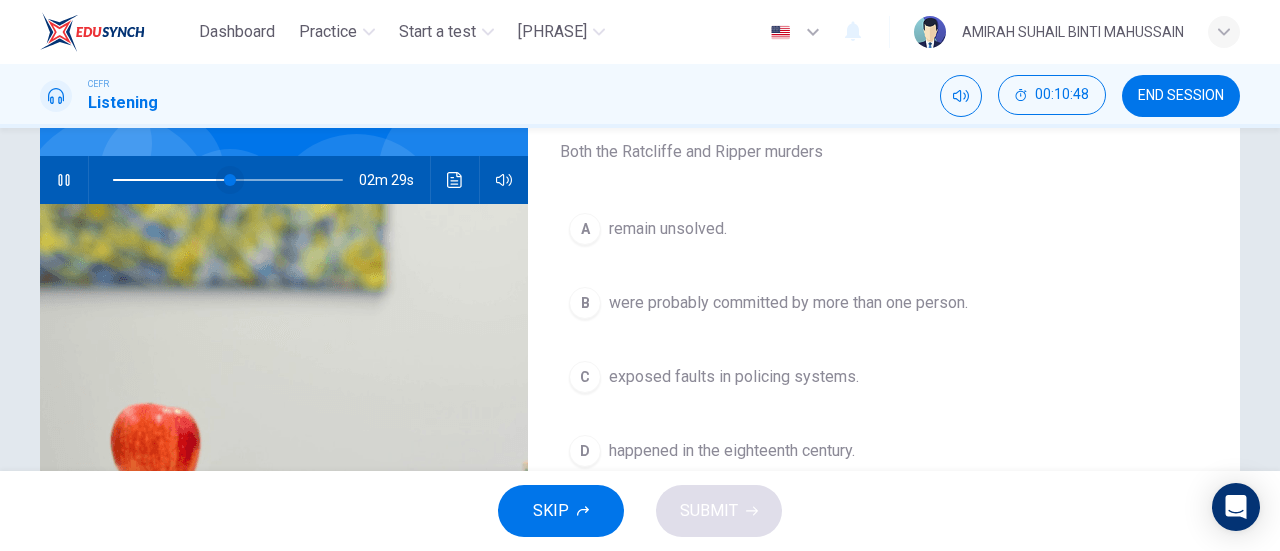 click at bounding box center [230, 180] 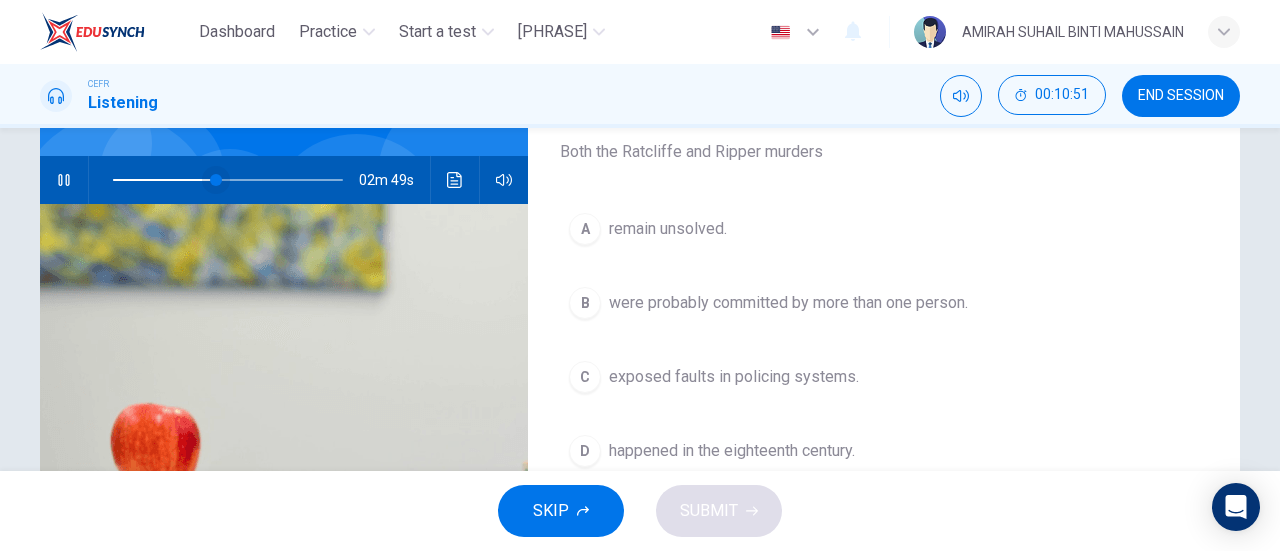 click at bounding box center (216, 180) 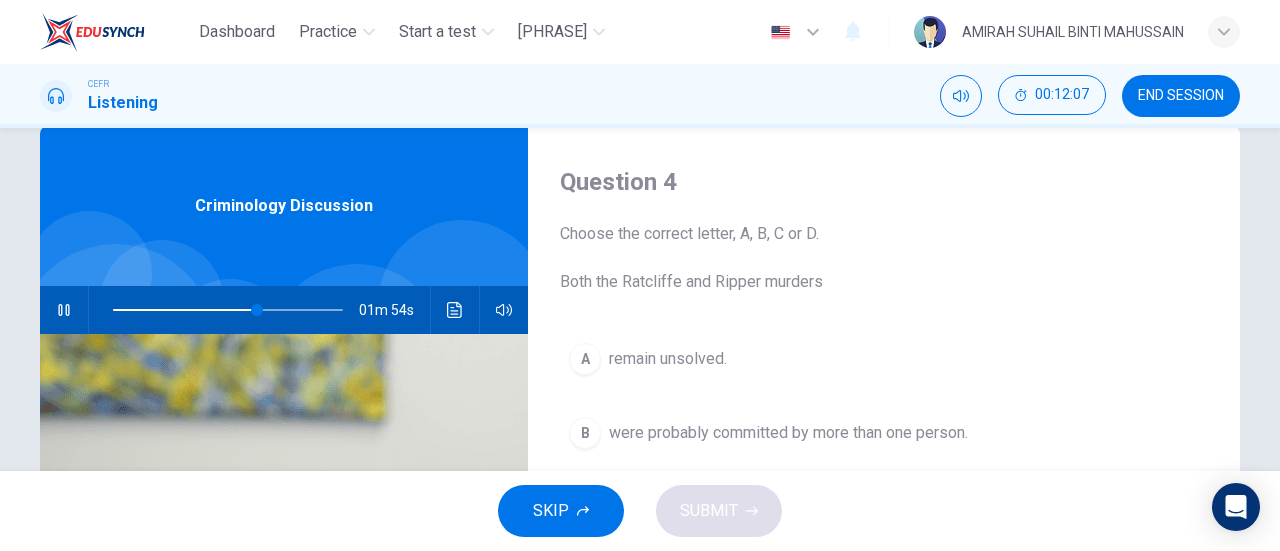 scroll, scrollTop: 0, scrollLeft: 0, axis: both 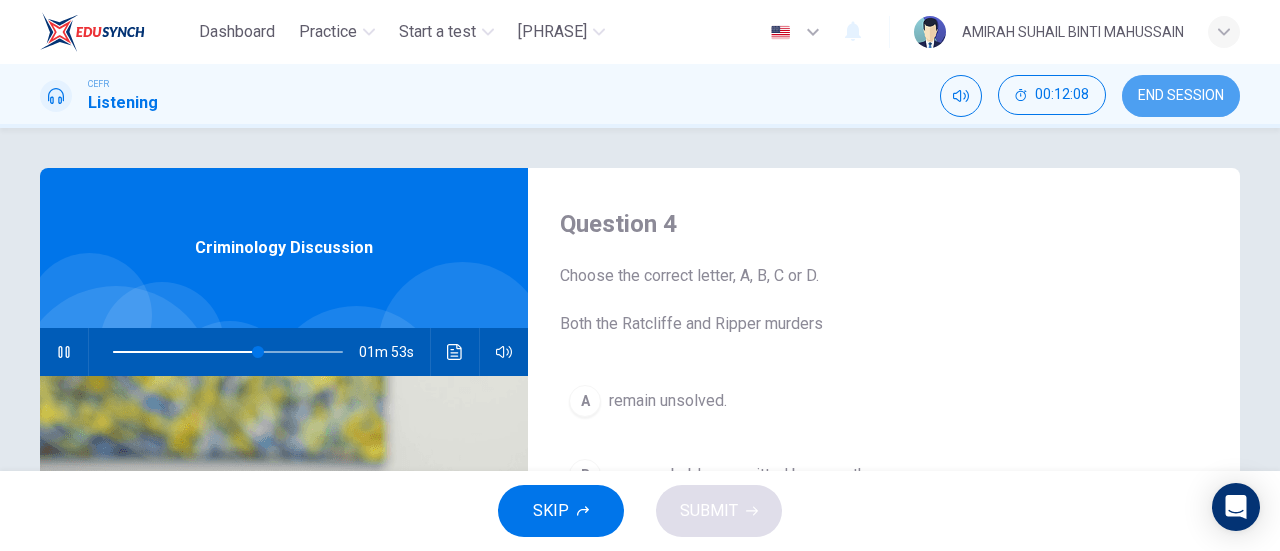 click on "END SESSION" at bounding box center [1181, 96] 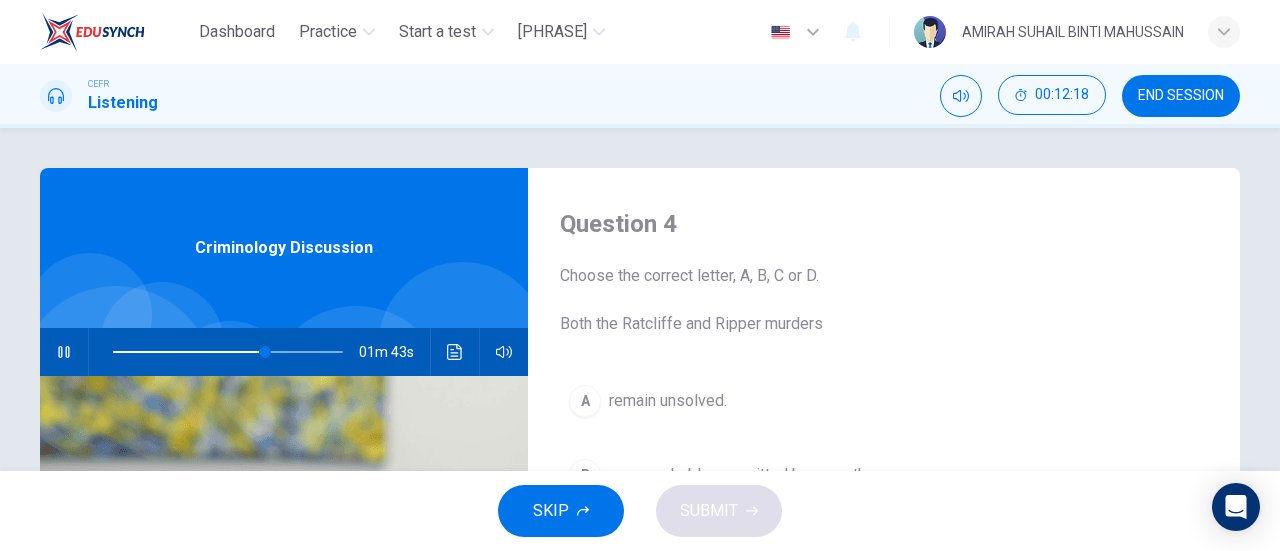 click on "END SESSION" at bounding box center (1181, 96) 